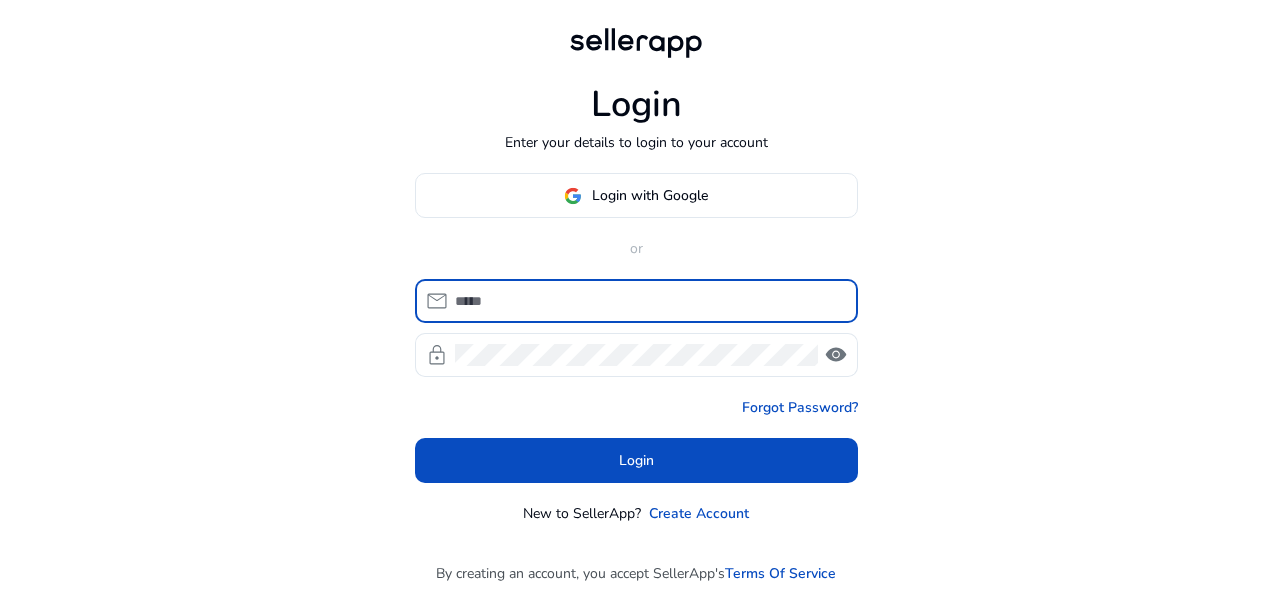scroll, scrollTop: 0, scrollLeft: 0, axis: both 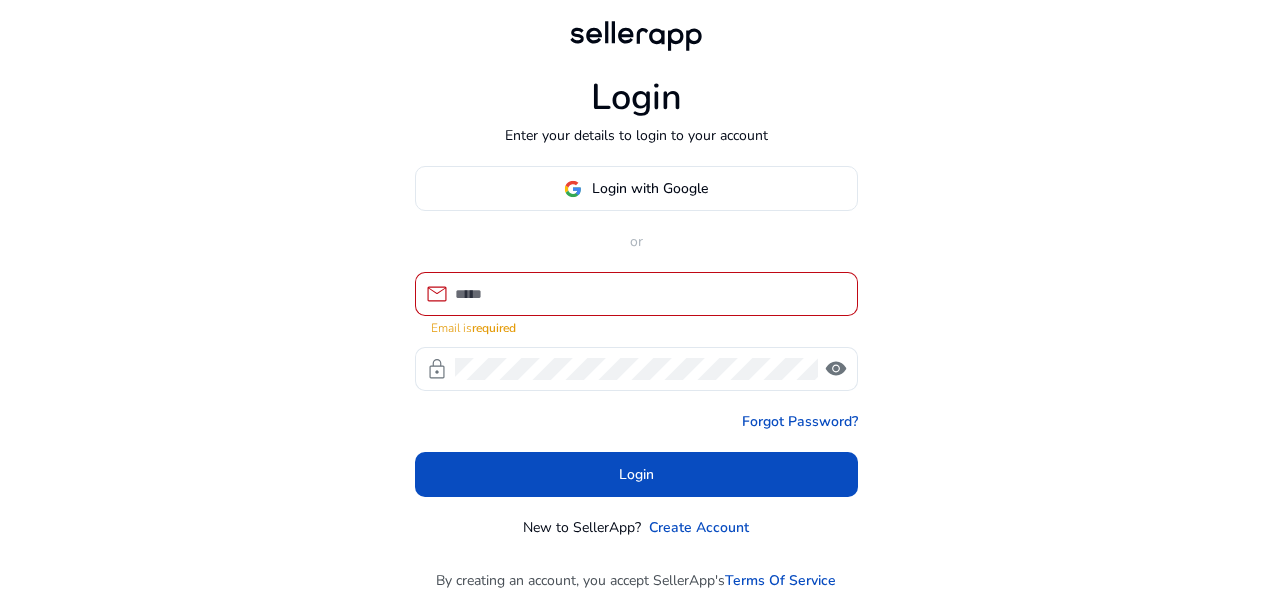 click on "Login Enter your details to login to your account Login with Google or  mail  Email is  required  lock   visibility   Forgot Password?   Login  New to SellerApp? Create Account" 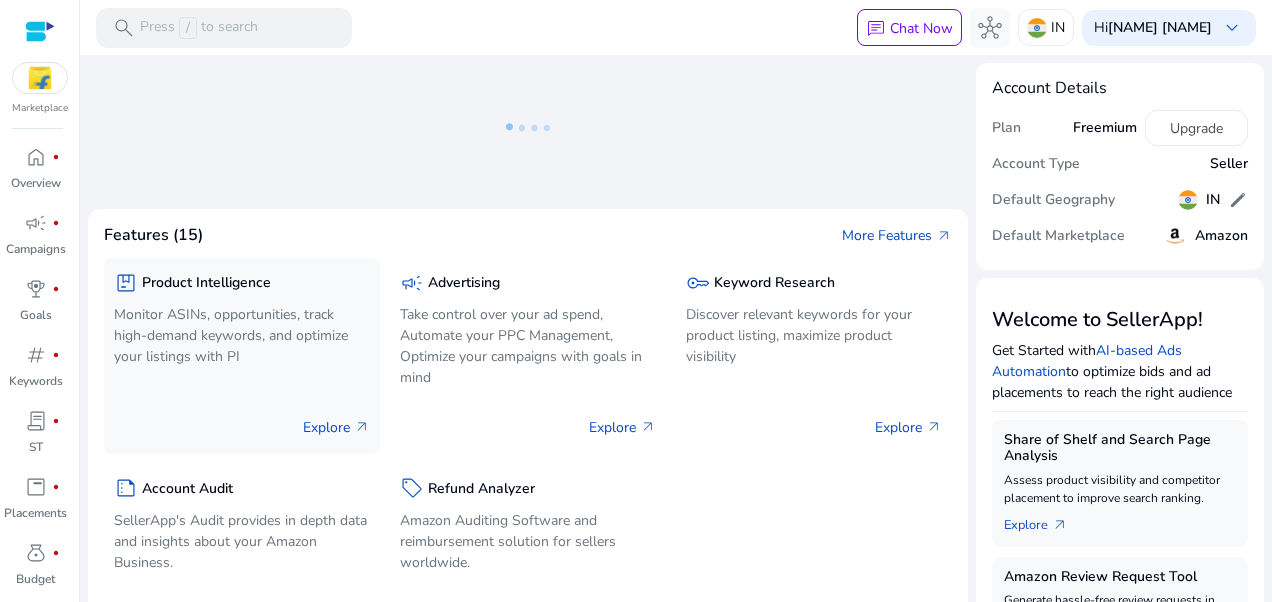 click on "Monitor ASINs, opportunities, track high-demand keywords, and optimize your listings with PI" 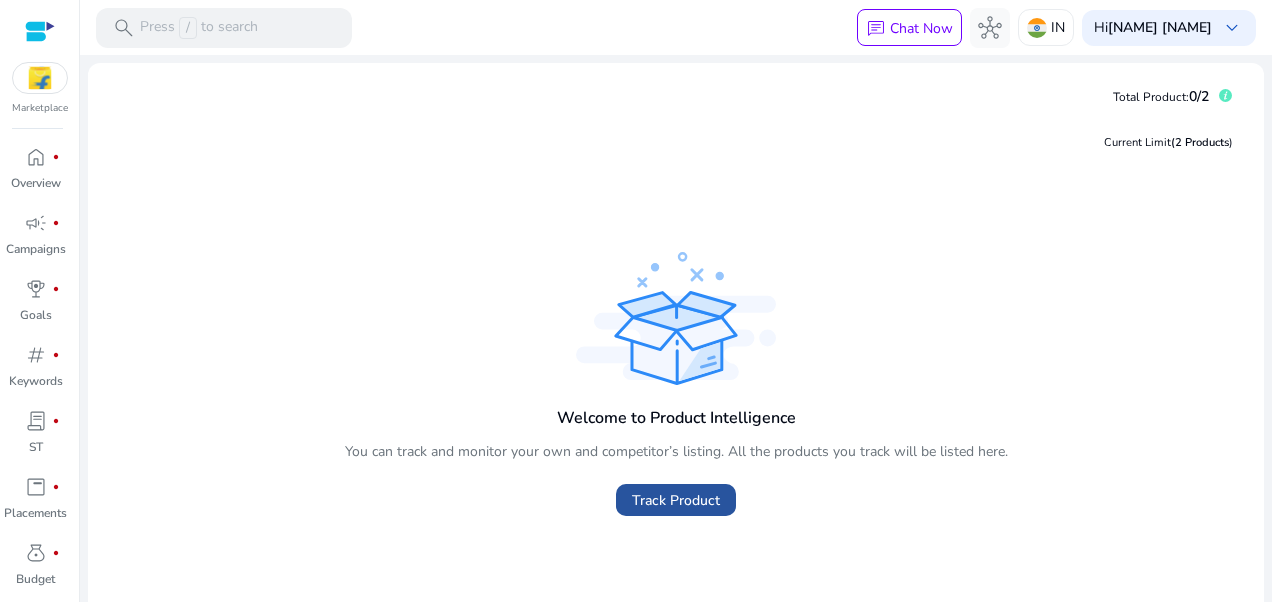 click on "Track Product" 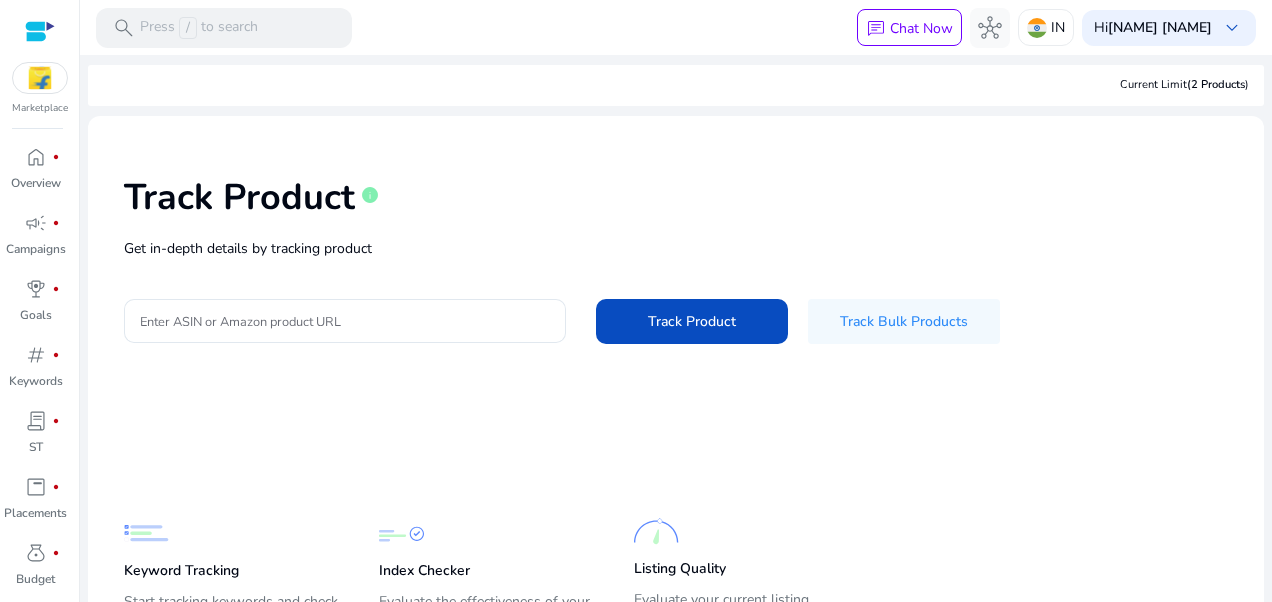 scroll, scrollTop: 0, scrollLeft: 0, axis: both 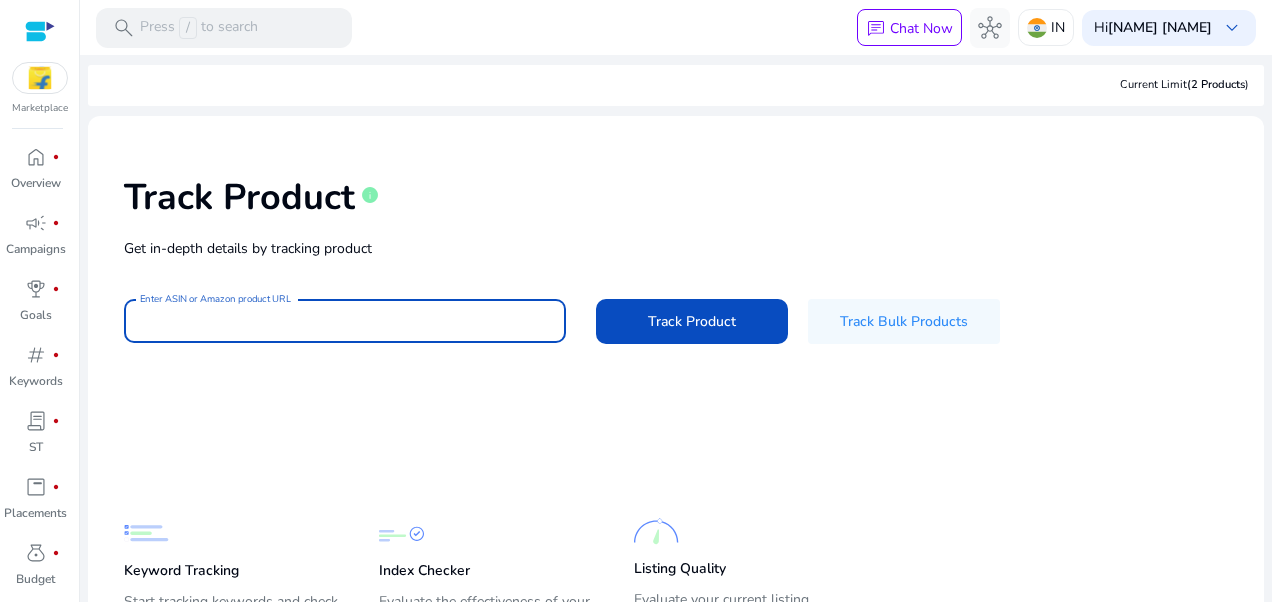 click on "Enter ASIN or Amazon product URL" at bounding box center [345, 321] 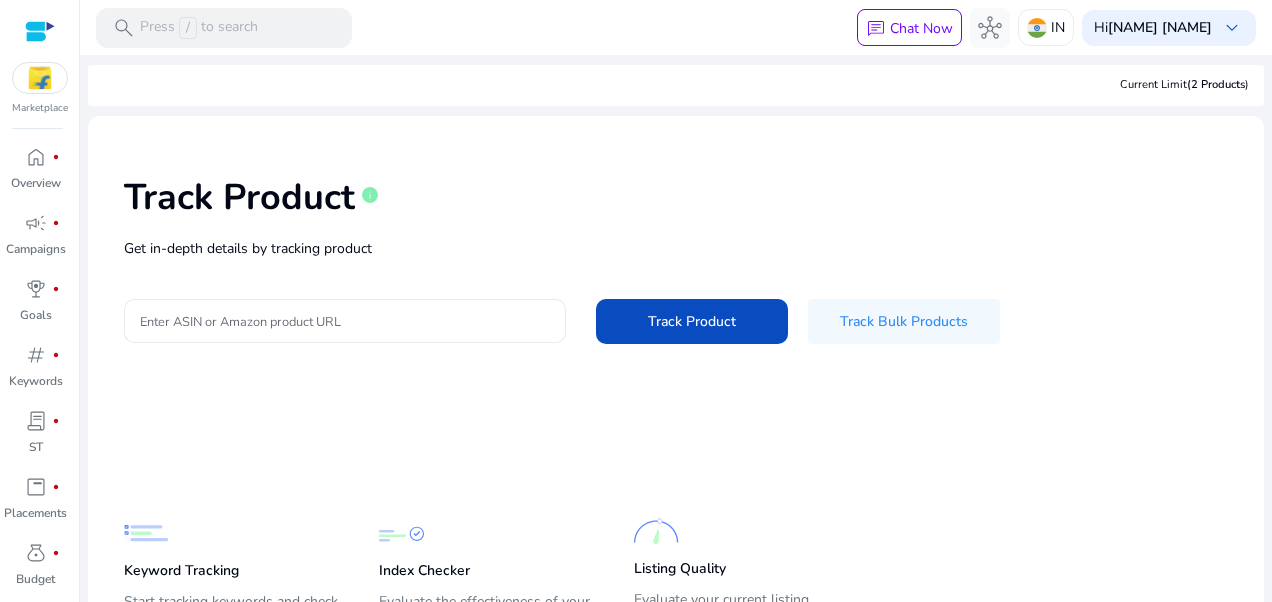 drag, startPoint x: 364, startPoint y: 308, endPoint x: 254, endPoint y: 333, distance: 112.805145 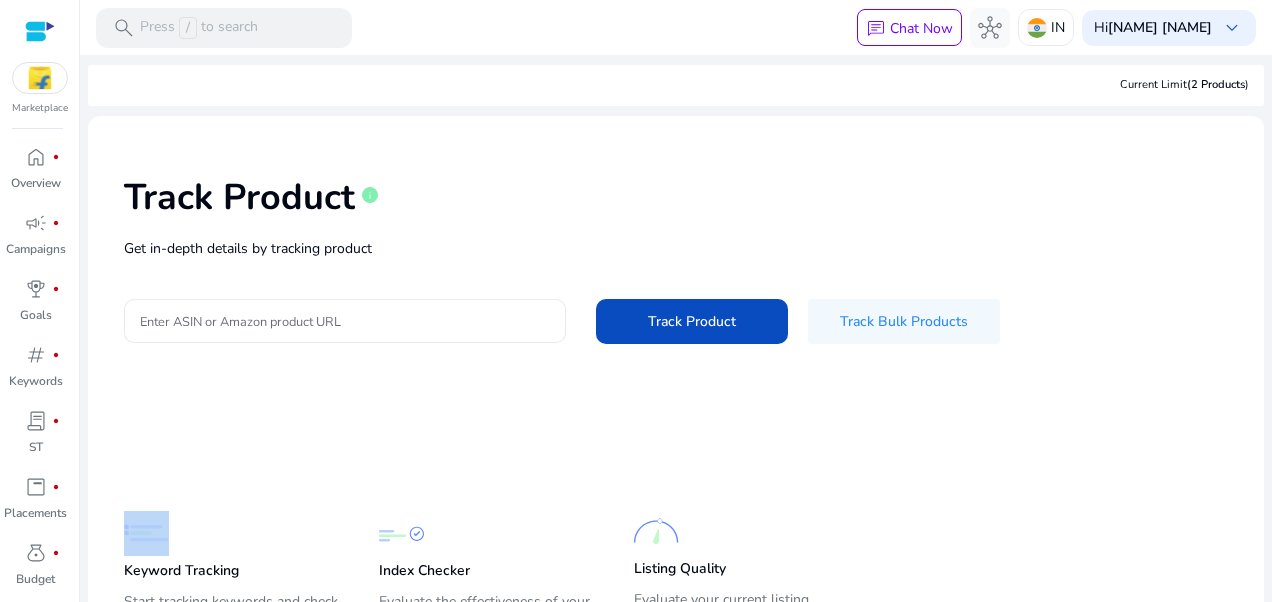 click 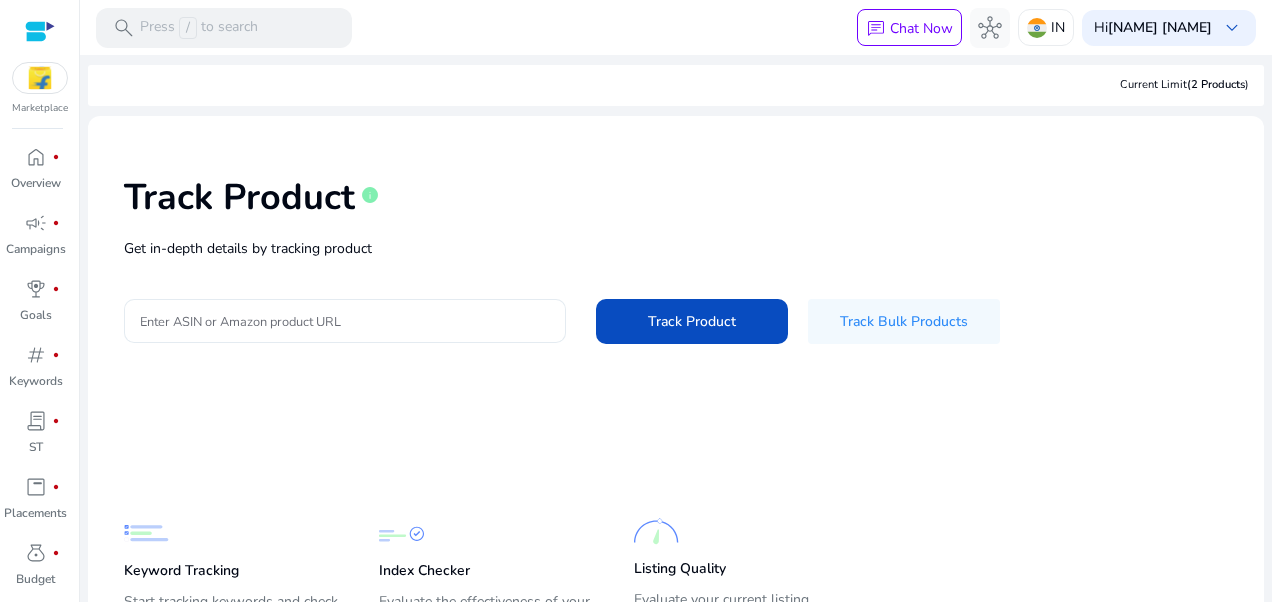 click 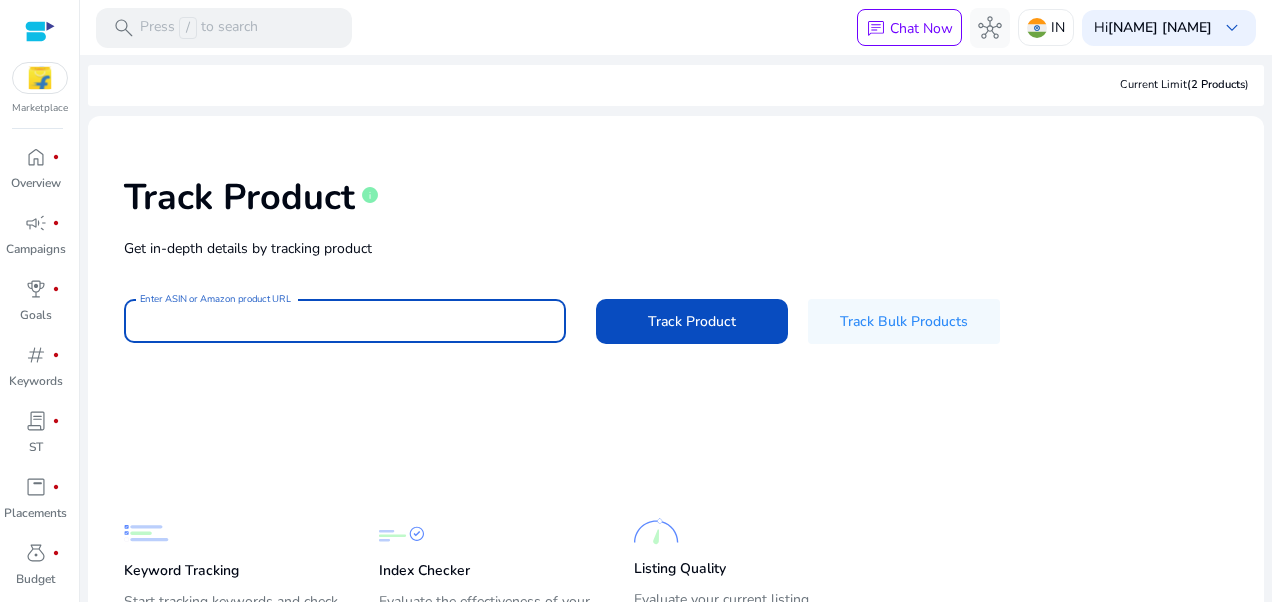 click on "Enter ASIN or Amazon product URL" at bounding box center (345, 321) 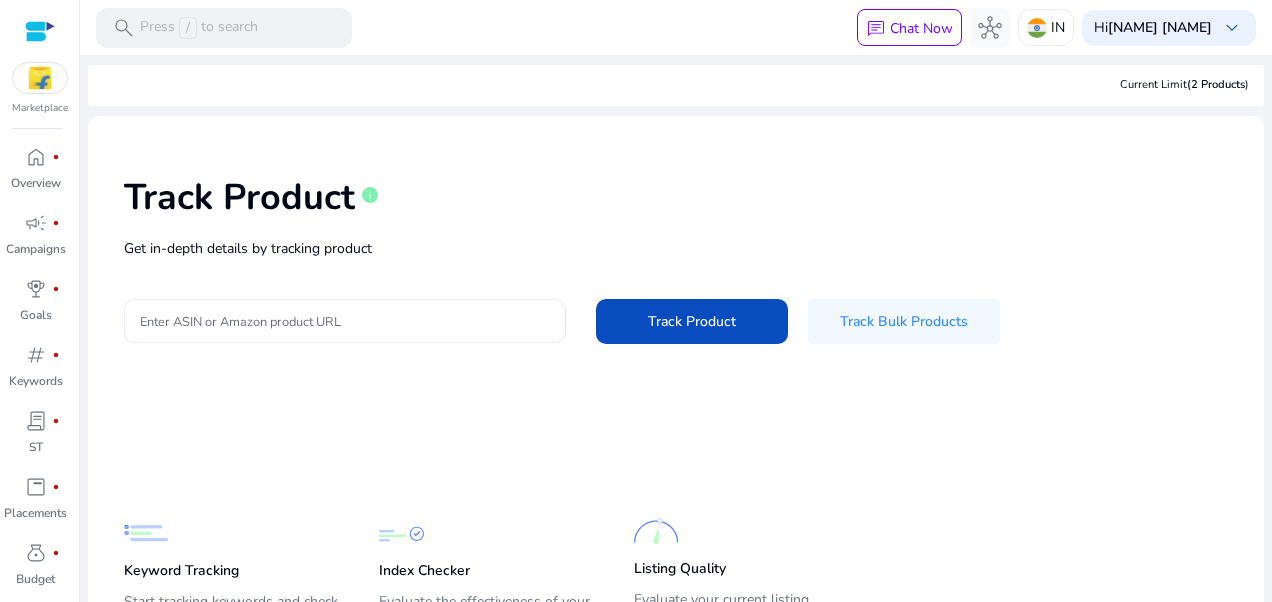 drag, startPoint x: 228, startPoint y: 312, endPoint x: 175, endPoint y: 307, distance: 53.235325 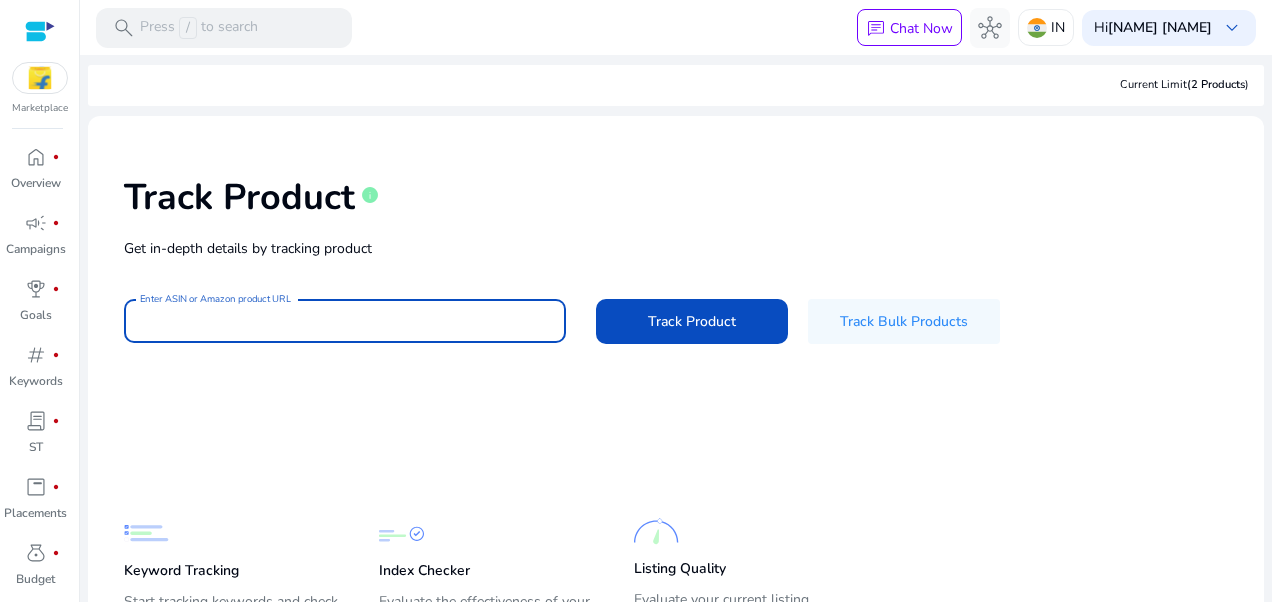 type on "*" 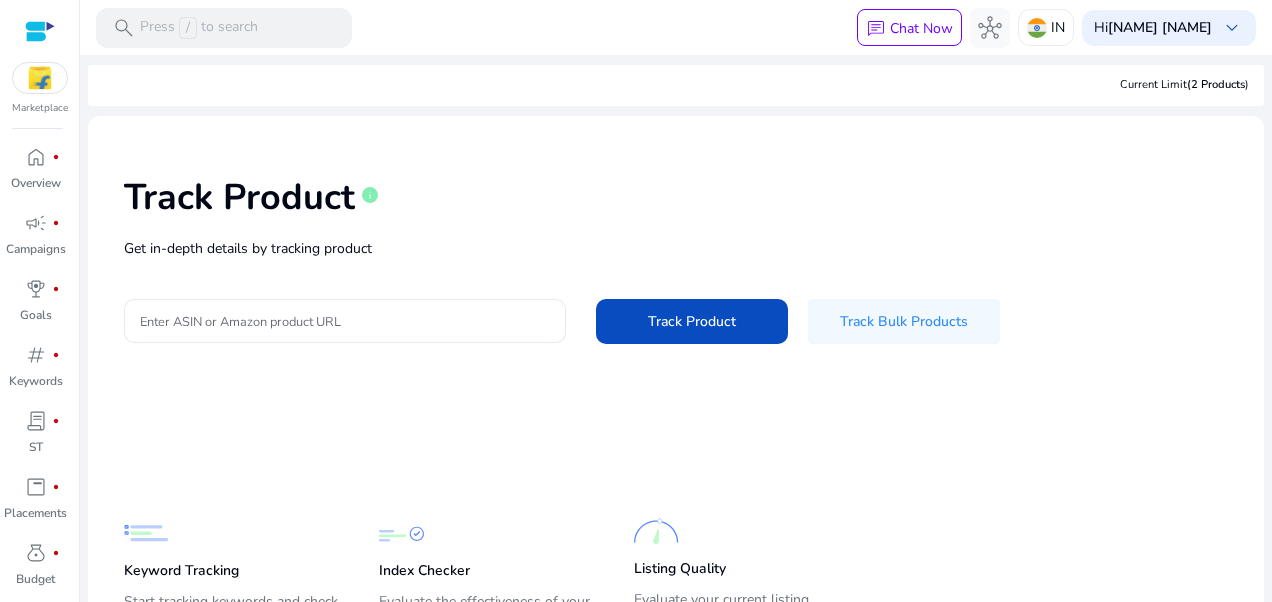 click 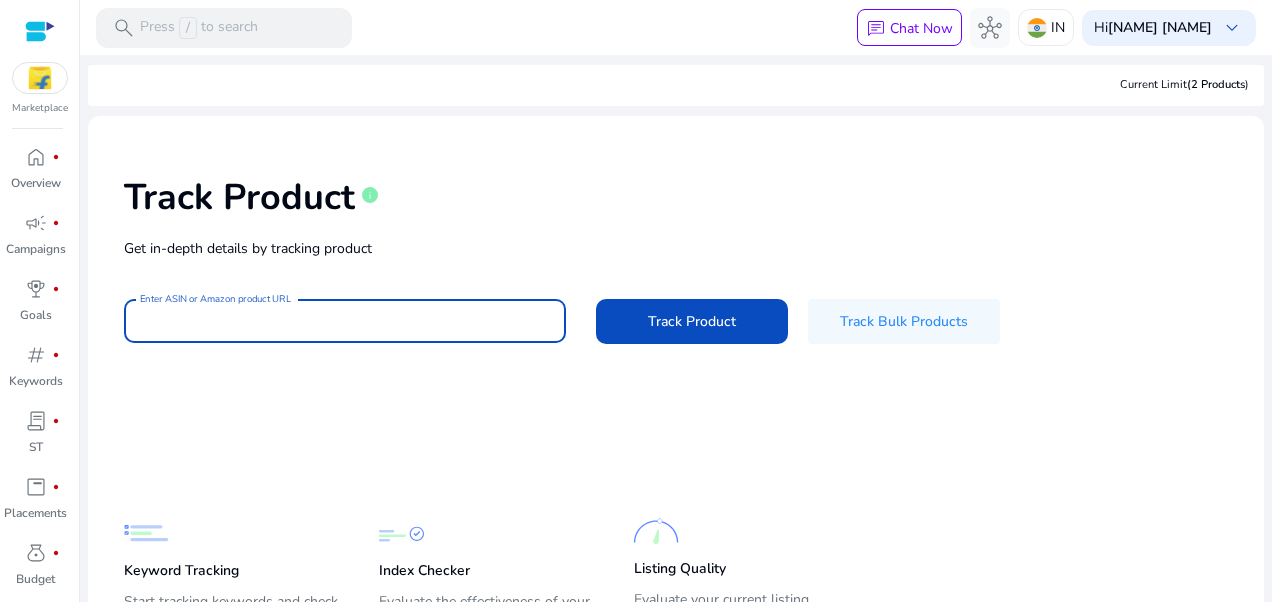 paste on "**********" 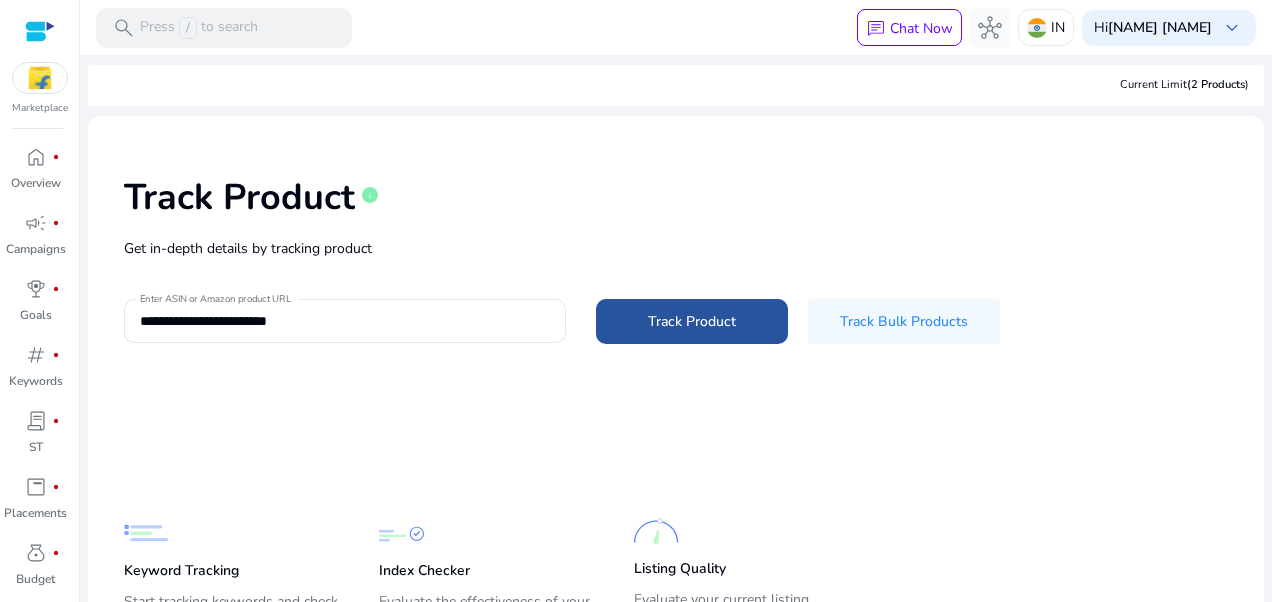 click on "Track Product" 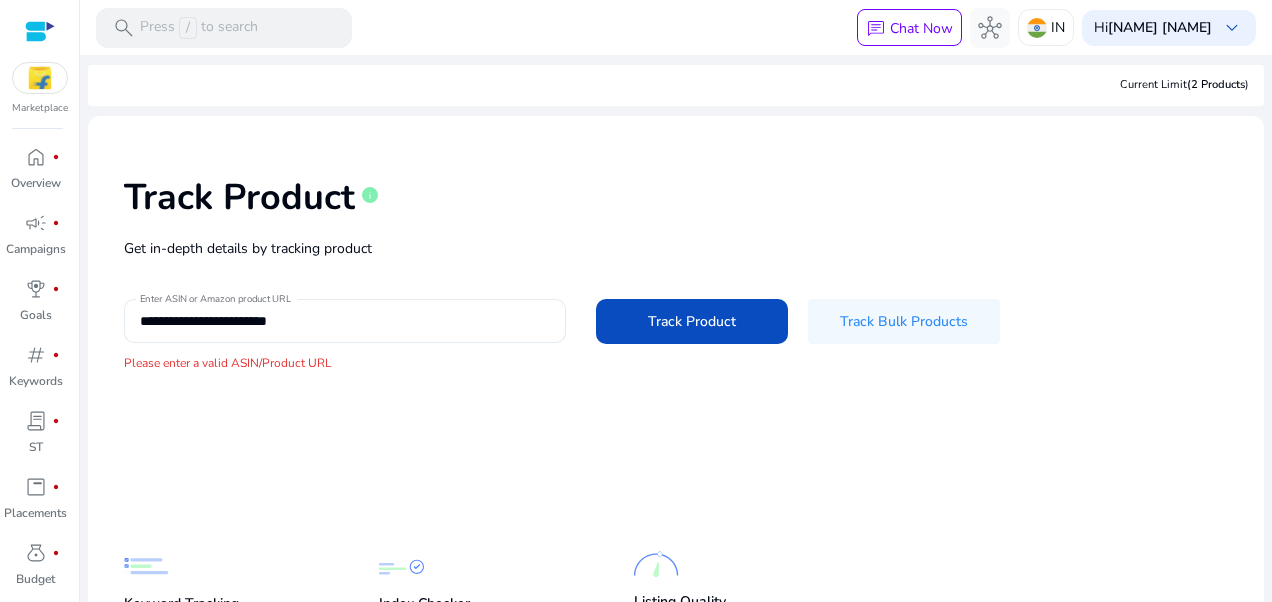 click on "**********" 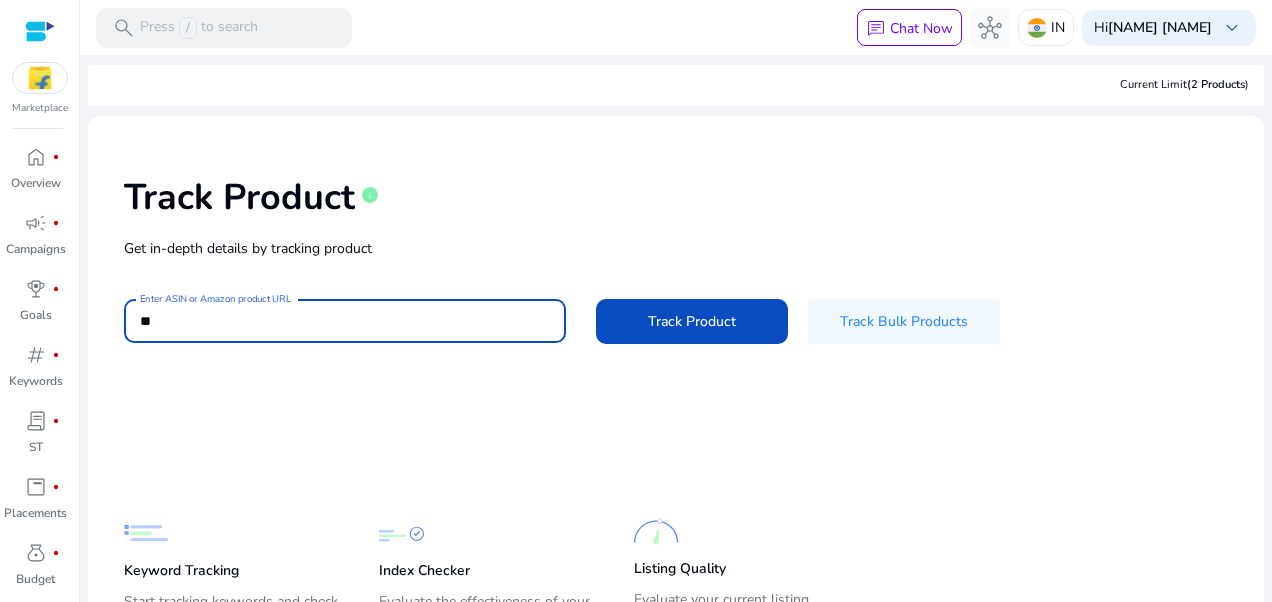 type on "*" 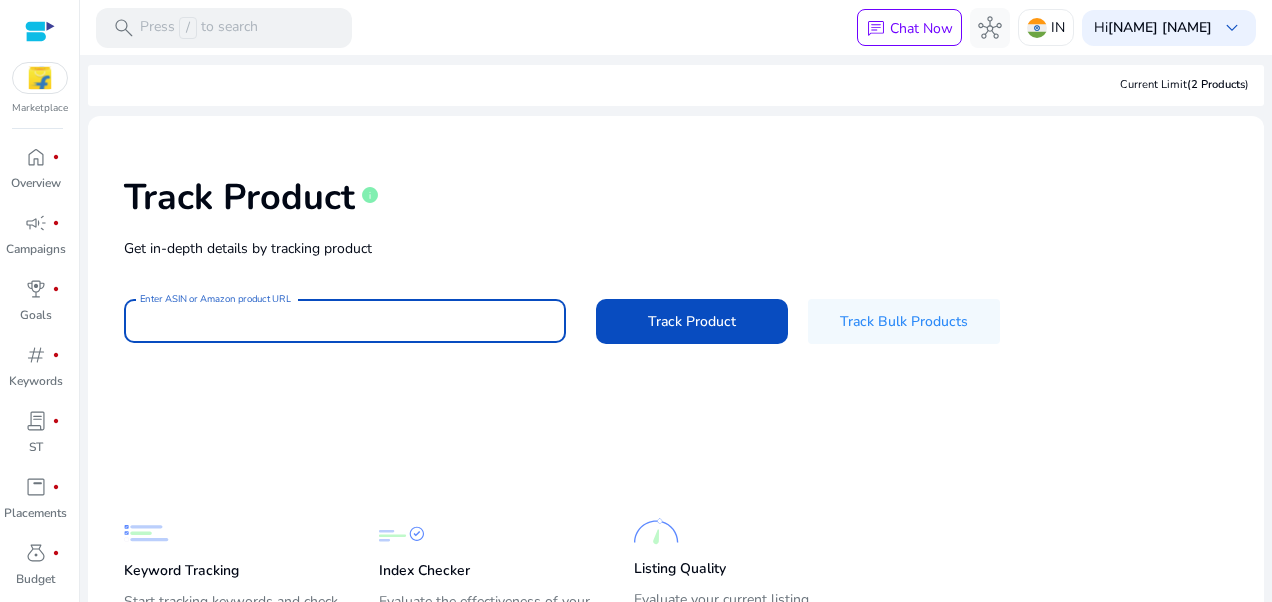 type on "*" 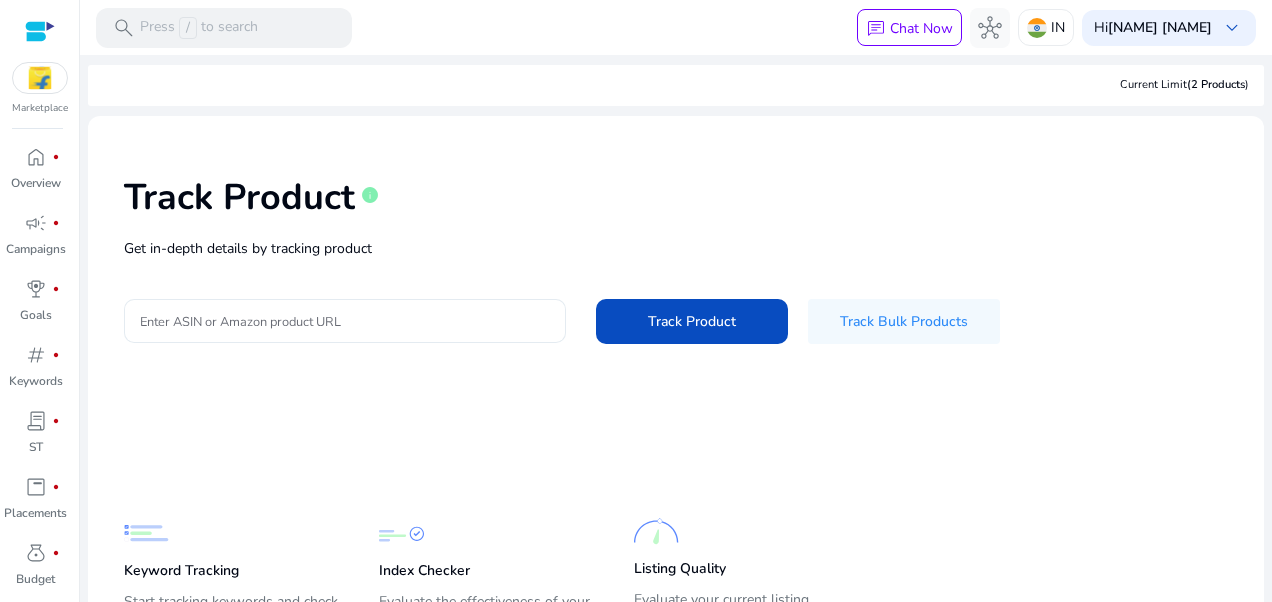 click 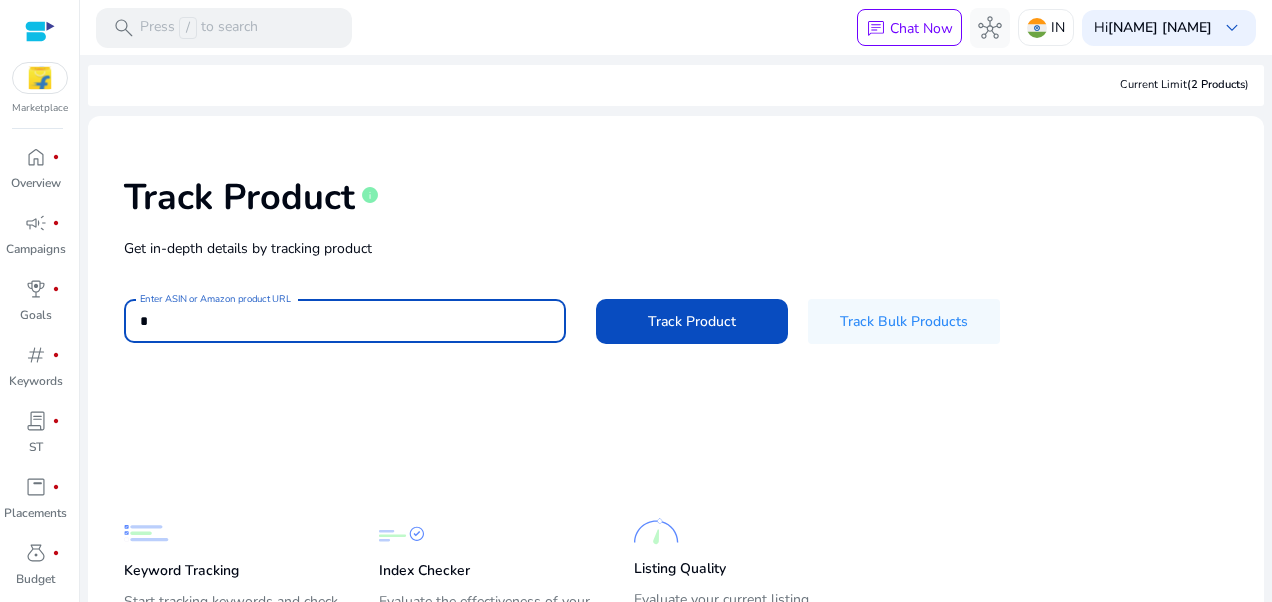 type on "*" 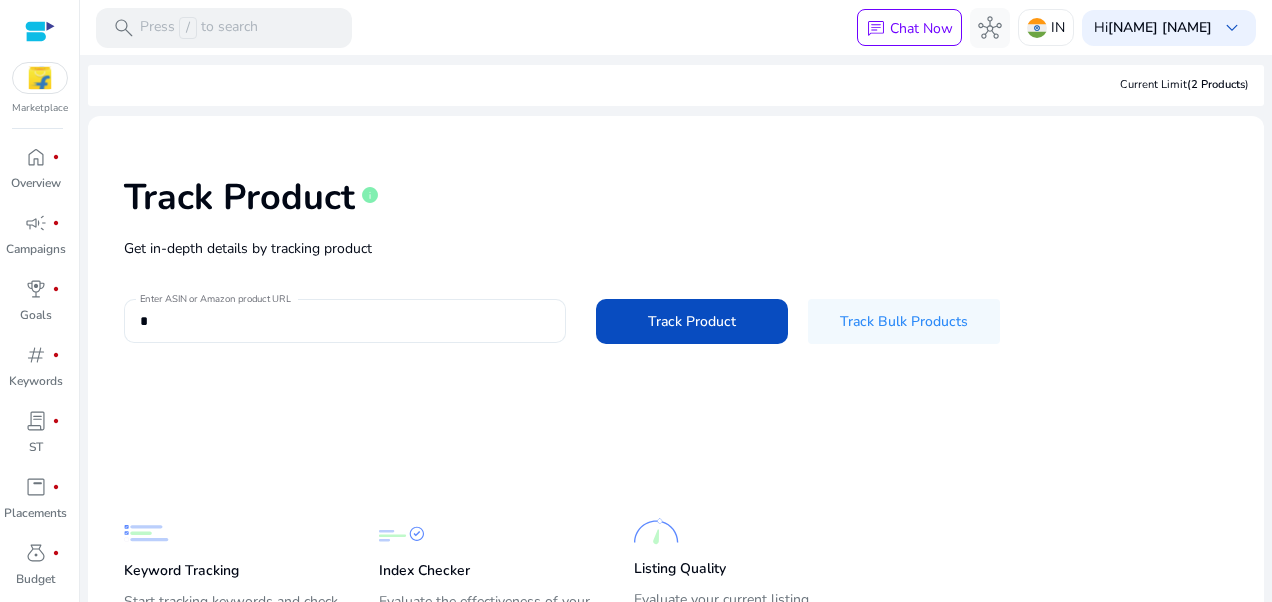 click on "*" 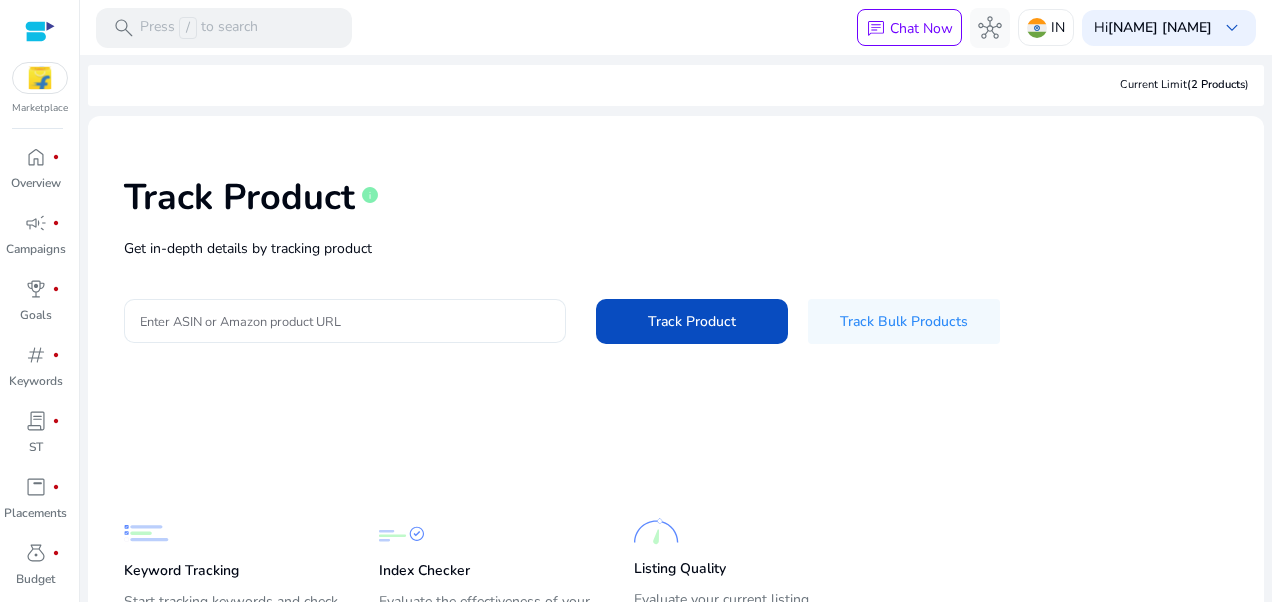 drag, startPoint x: 364, startPoint y: 304, endPoint x: 204, endPoint y: 326, distance: 161.50542 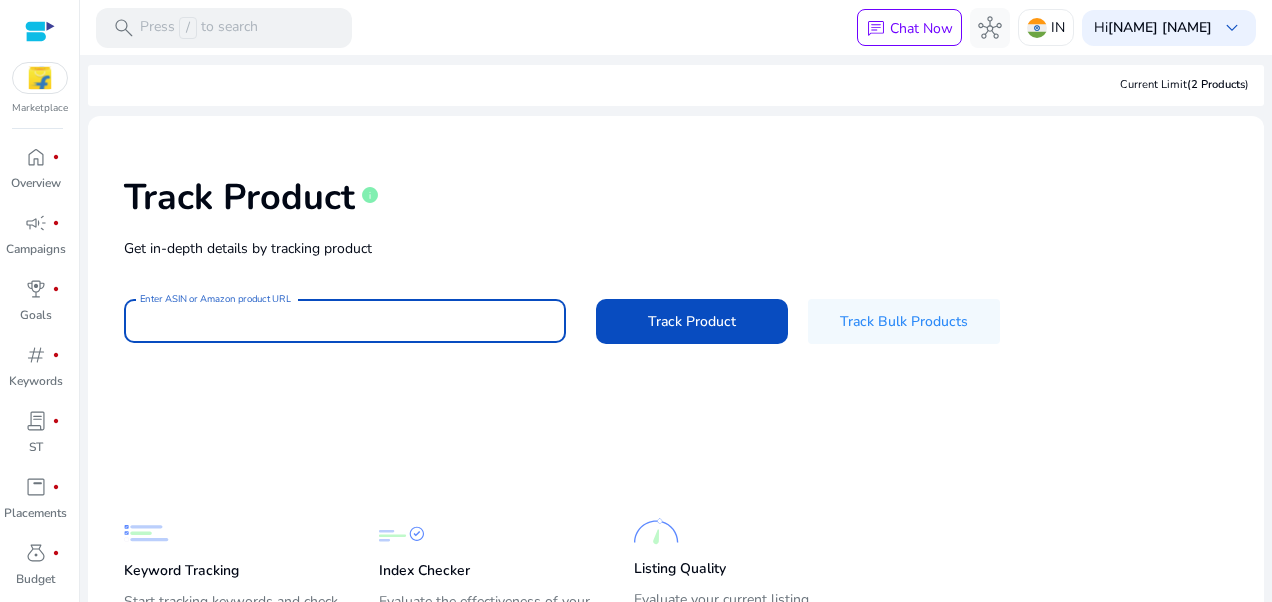 click on "Enter ASIN or Amazon product URL" at bounding box center (345, 321) 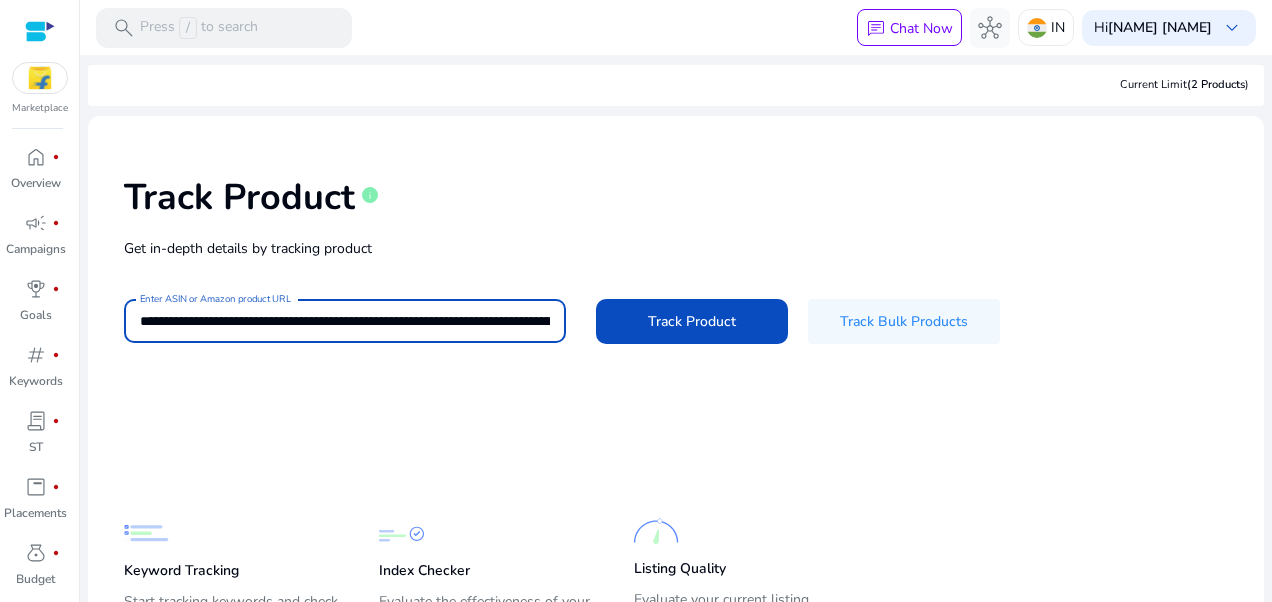 scroll, scrollTop: 0, scrollLeft: 2228, axis: horizontal 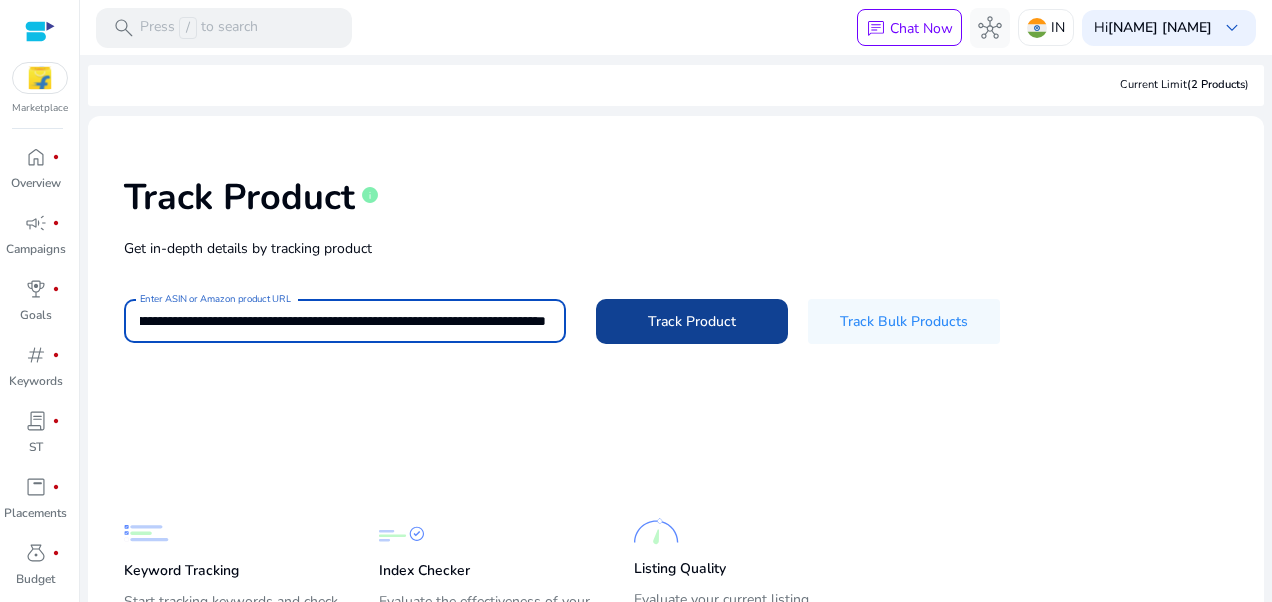 type on "**********" 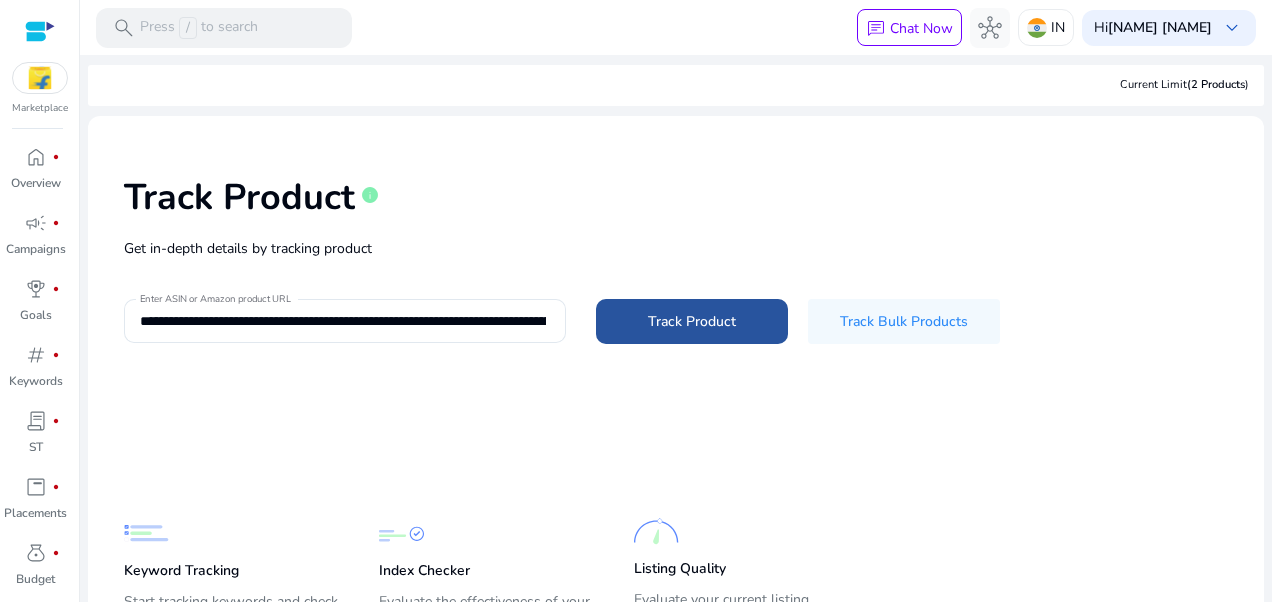 click 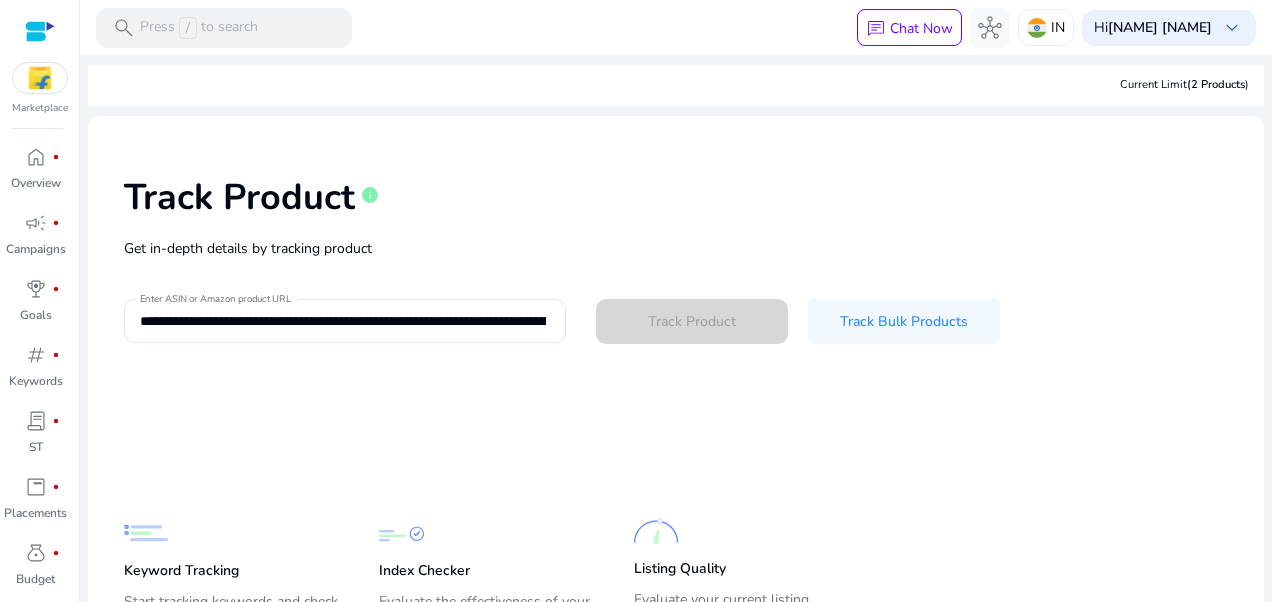 type 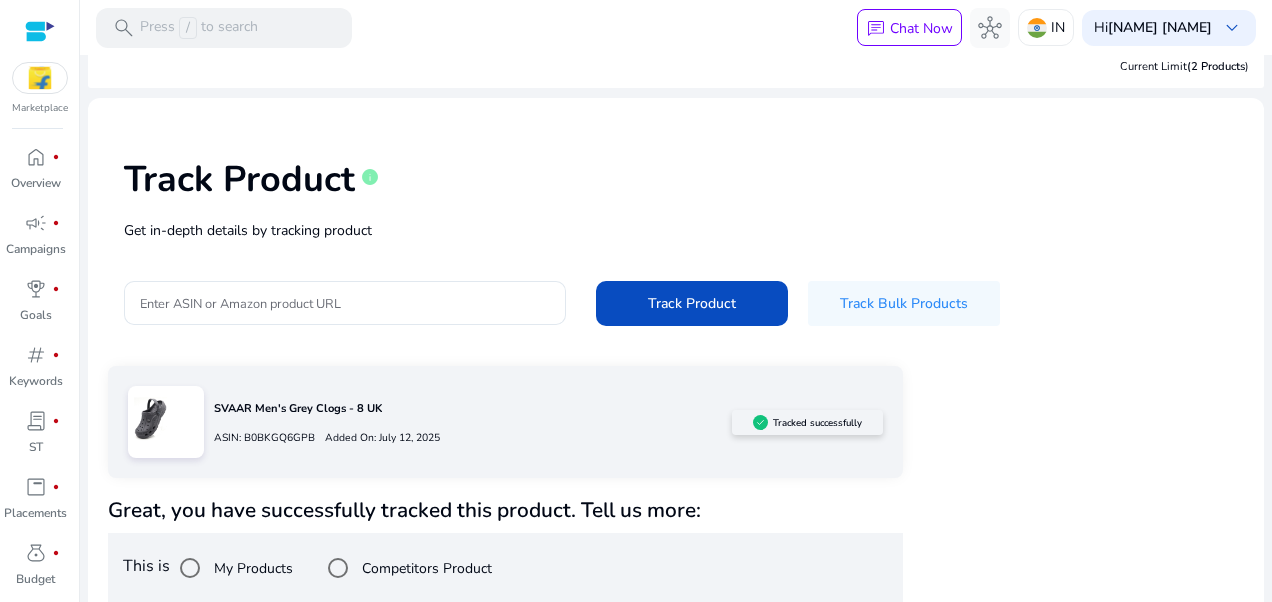 scroll, scrollTop: 34, scrollLeft: 0, axis: vertical 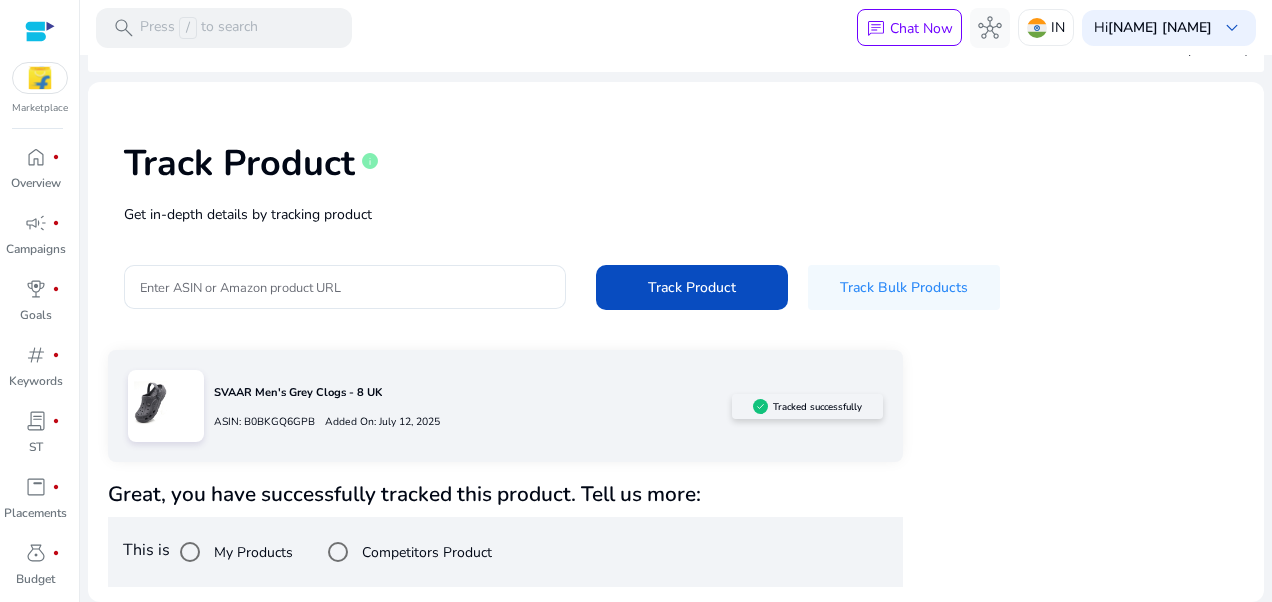 click on "SVAAR Men's Grey Clogs - 8 UK" 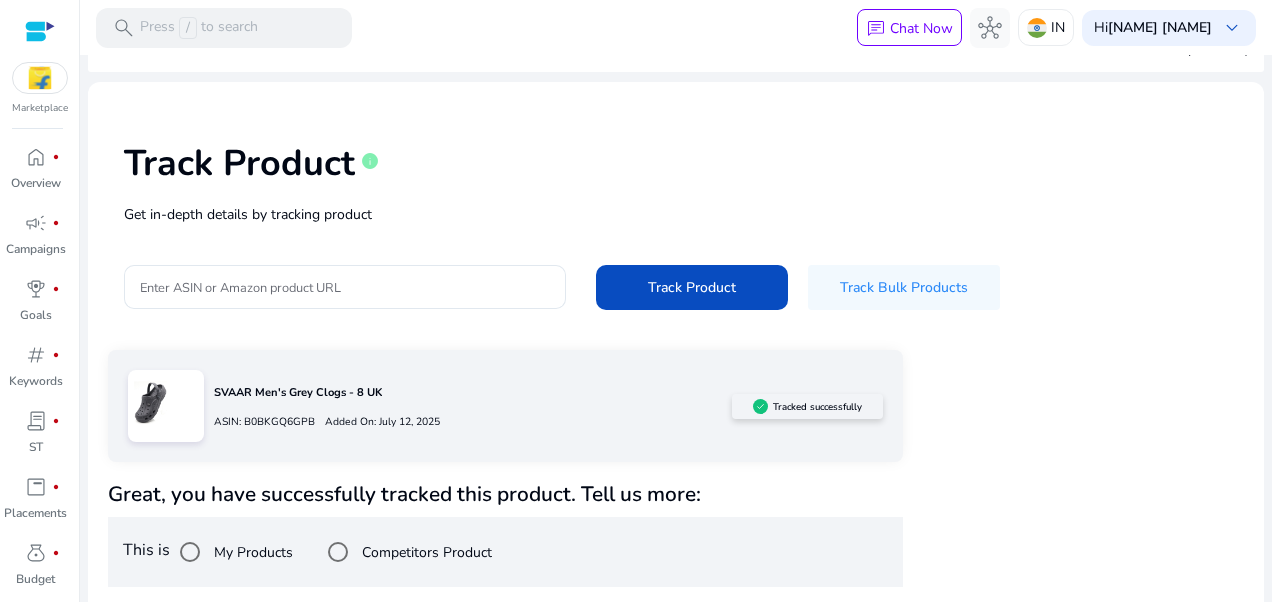 click on "ASIN: B0BKGQ6GPB" 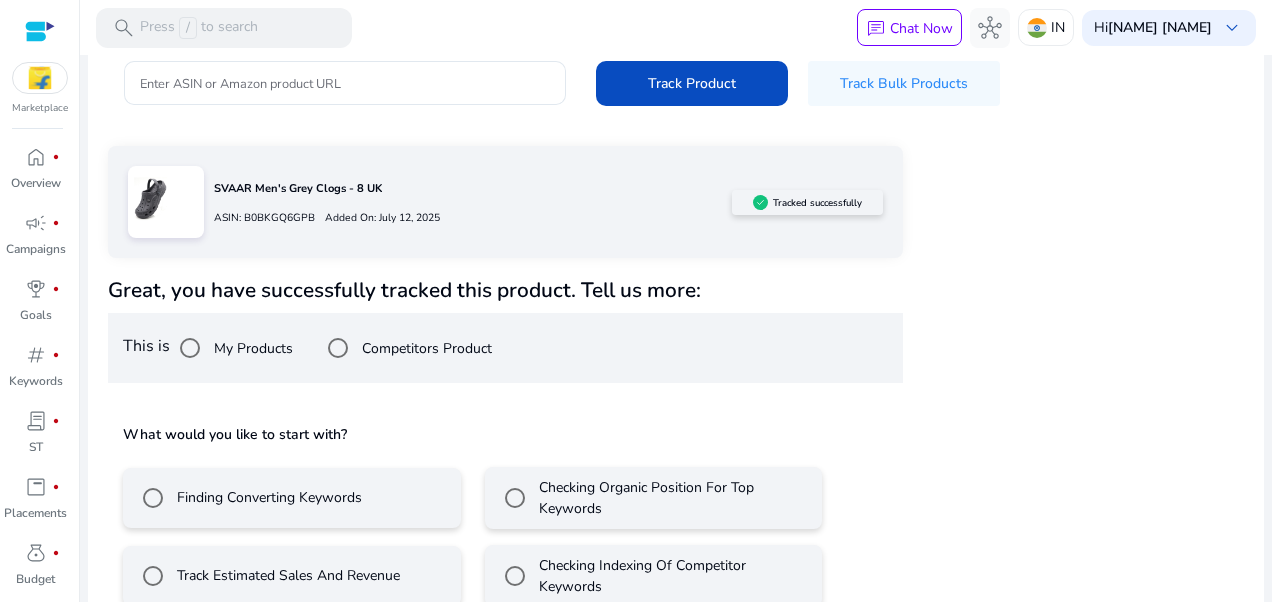 scroll, scrollTop: 272, scrollLeft: 0, axis: vertical 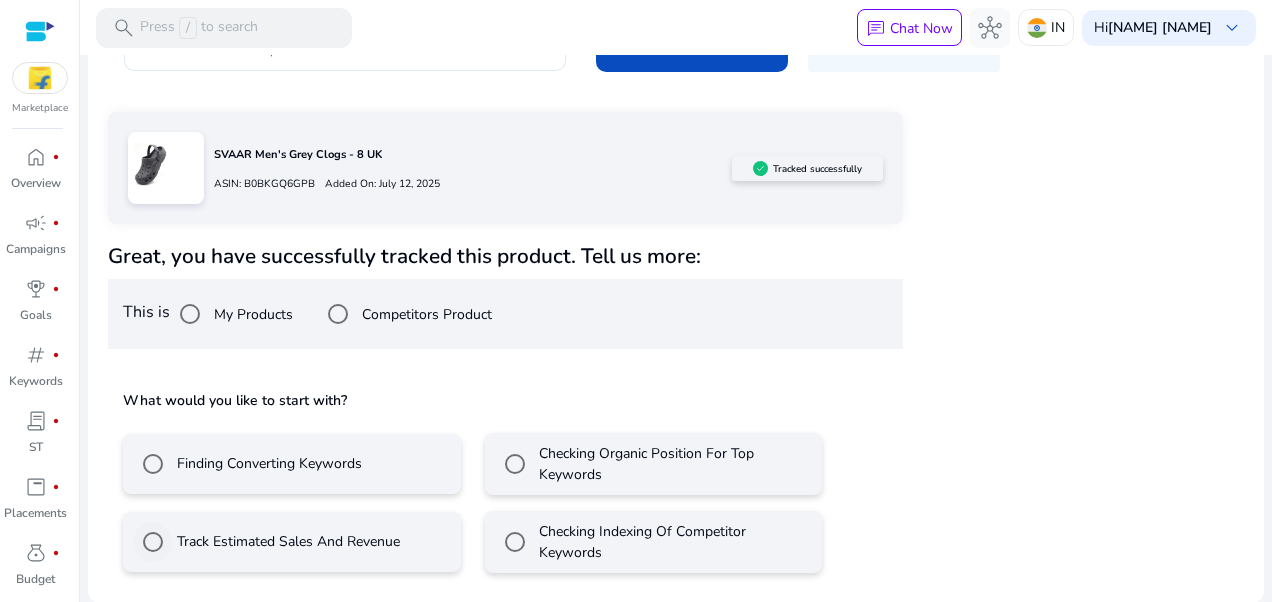 click on "Track Estimated Sales And Revenue" at bounding box center [266, 542] 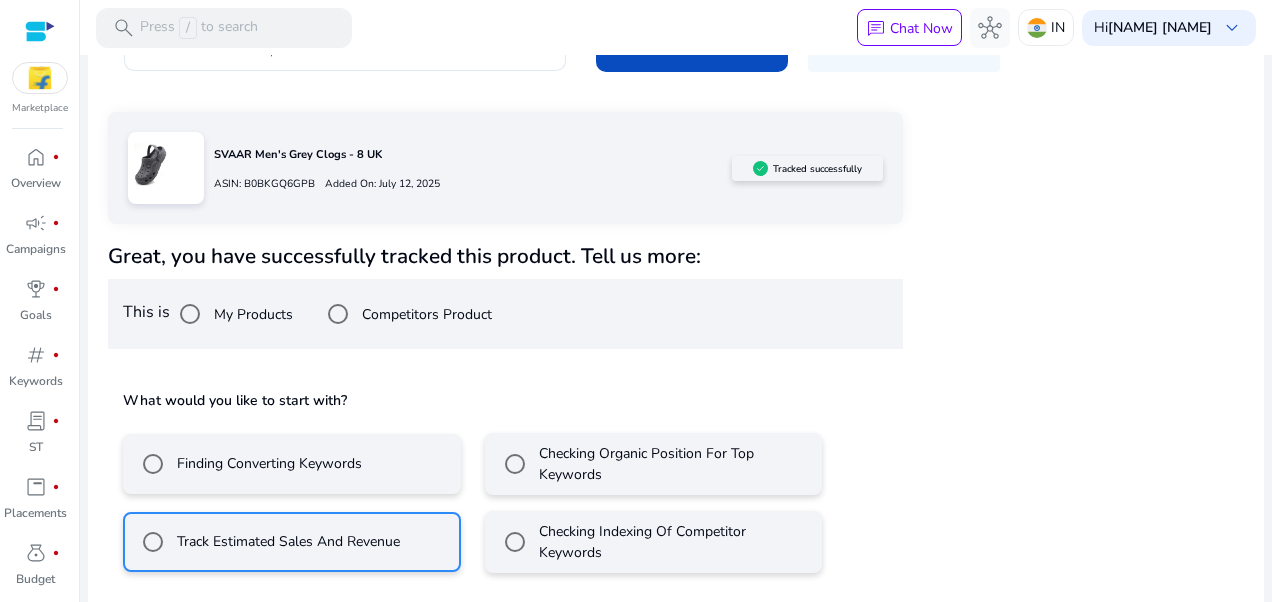 click on "Finding Converting Keywords Checking Organic Position For Top Keywords Track Estimated Sales And Revenue Checking Indexing Of Competitor Keywords" at bounding box center [505, 495] 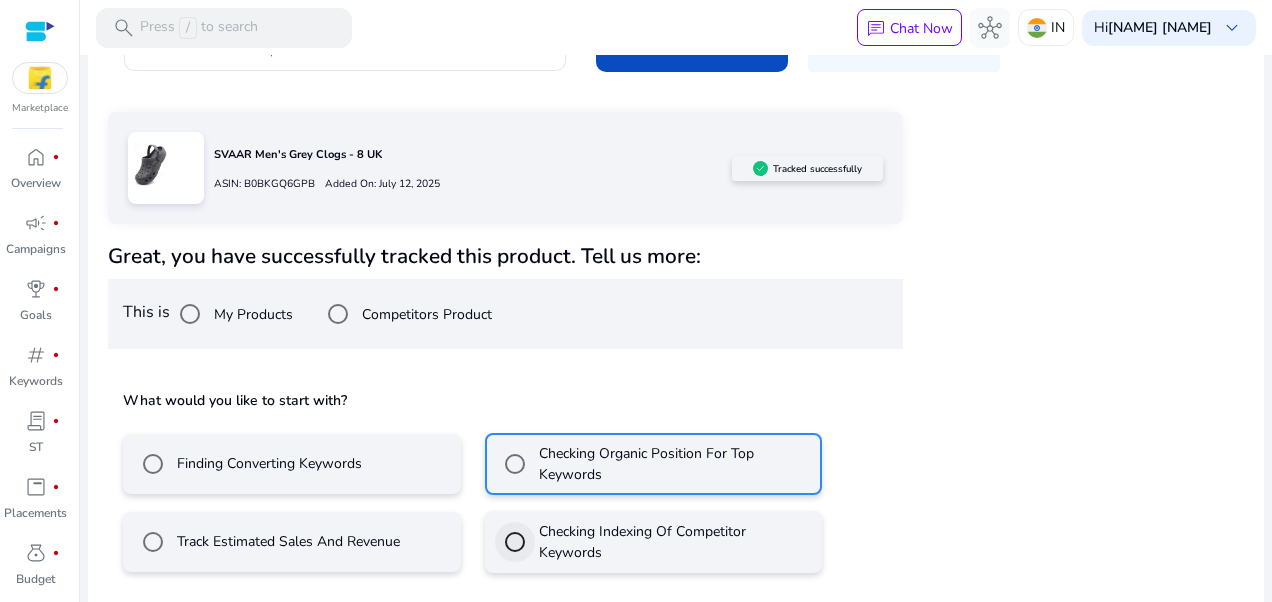 click on "Checking Indexing Of Competitor Keywords" at bounding box center [654, 542] 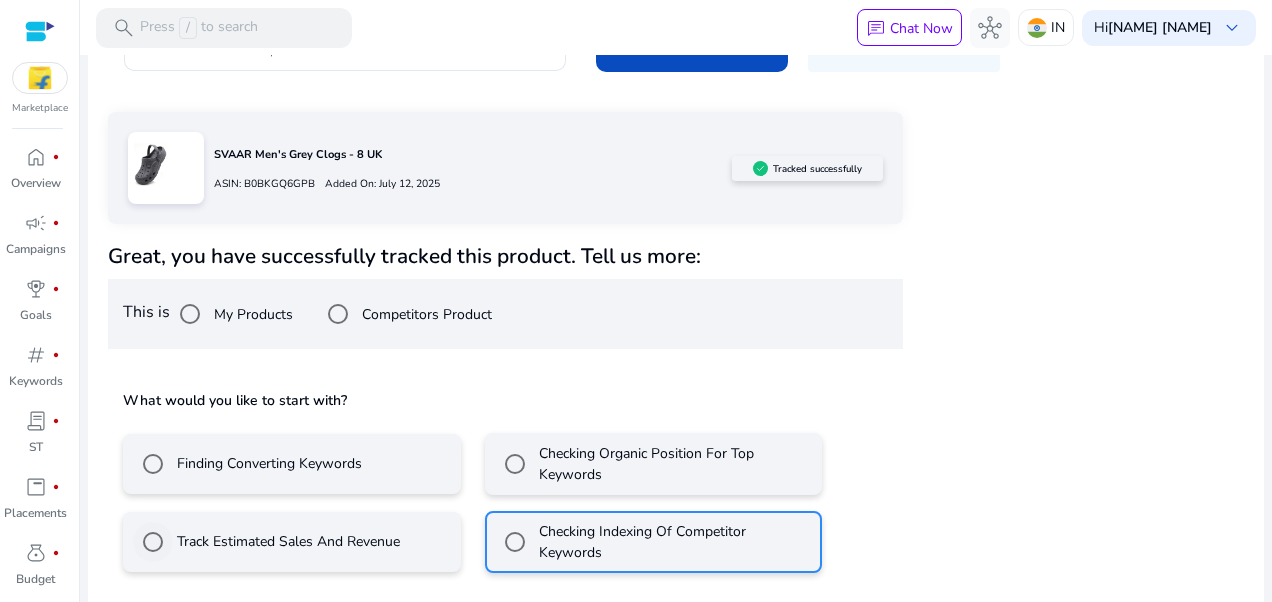 click on "Track Estimated Sales And Revenue" at bounding box center [286, 541] 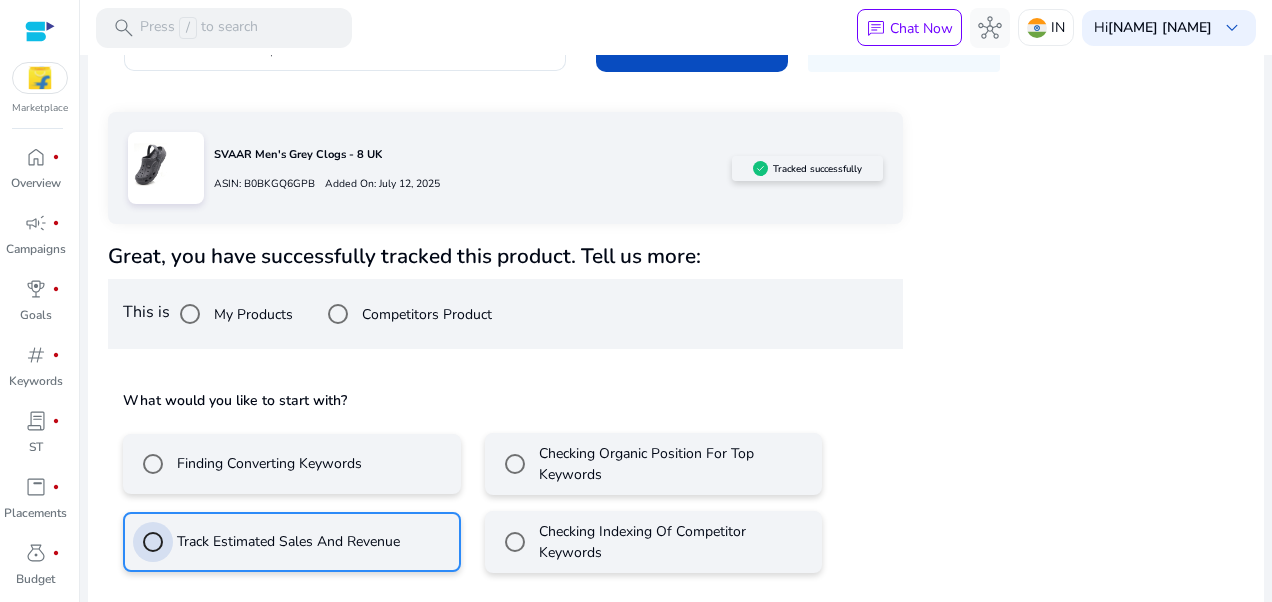 scroll, scrollTop: 361, scrollLeft: 0, axis: vertical 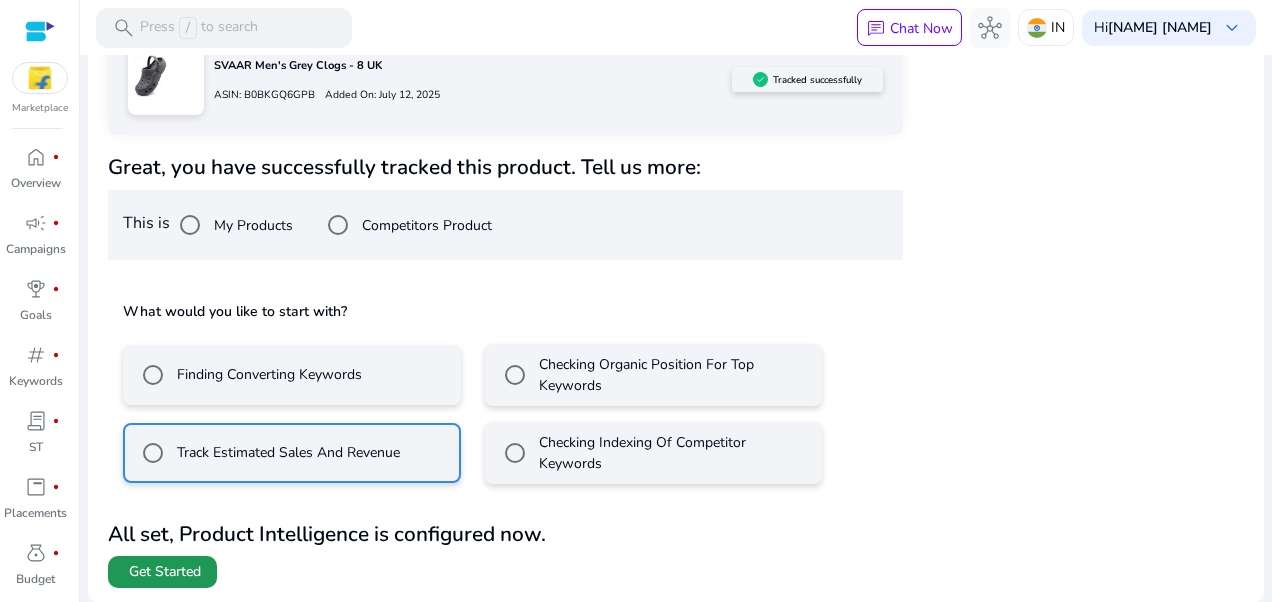 click on "Get Started" at bounding box center (165, 572) 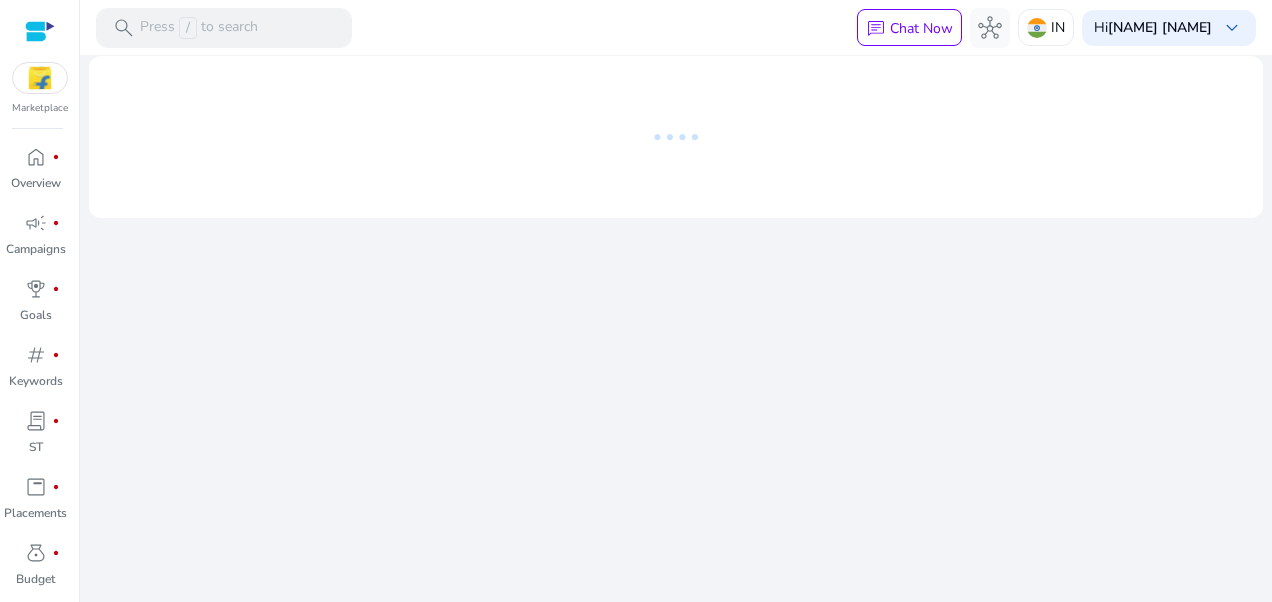 scroll, scrollTop: 0, scrollLeft: 0, axis: both 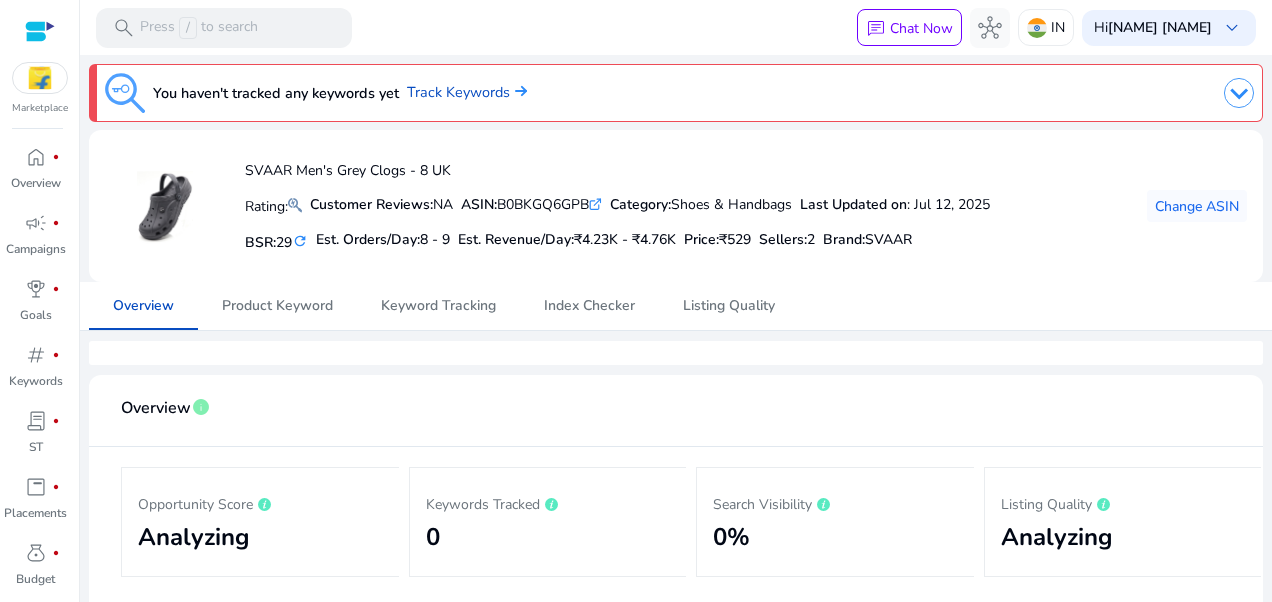 click on "Hi  [FIRST] [LAST]  We are getting things ready for you...  You haven't tracked any keywords yet   Track Keywords   SVAAR Men's Grey Clogs - 8 UK   Rating:  Customer Reviews:  NA  ASIN:  B0BKGQ6GPB  .st0{fill:#2c8af8} Category:  Shoes & Handbags  Last Updated on : Jul 12, 2025   BSR:  29 refresh  Est. Orders/Day:  8 - 9  Est. Revenue/Day:  [CURRENCY][PRICE] - [CURRENCY][PRICE]  Price:  [CURRENCY][PRICE]  Sellers:  2 Brand :  SVAAR  Change ASIN   Overview   Product Keyword   Keyword Tracking   Index Checker   Listing Quality  Overview  info   Opportunity Score
Analyzing  Keywords Tracked
0  Search Visibility
0%  Listing Quality
Analyzing Search Visibility  info  If you don't see any data or graph, it means that the keywords aren't indexed or are indexed but ranked >336 for this period.  warning   Track Keywords   content_copy
Drag here to set row groups" 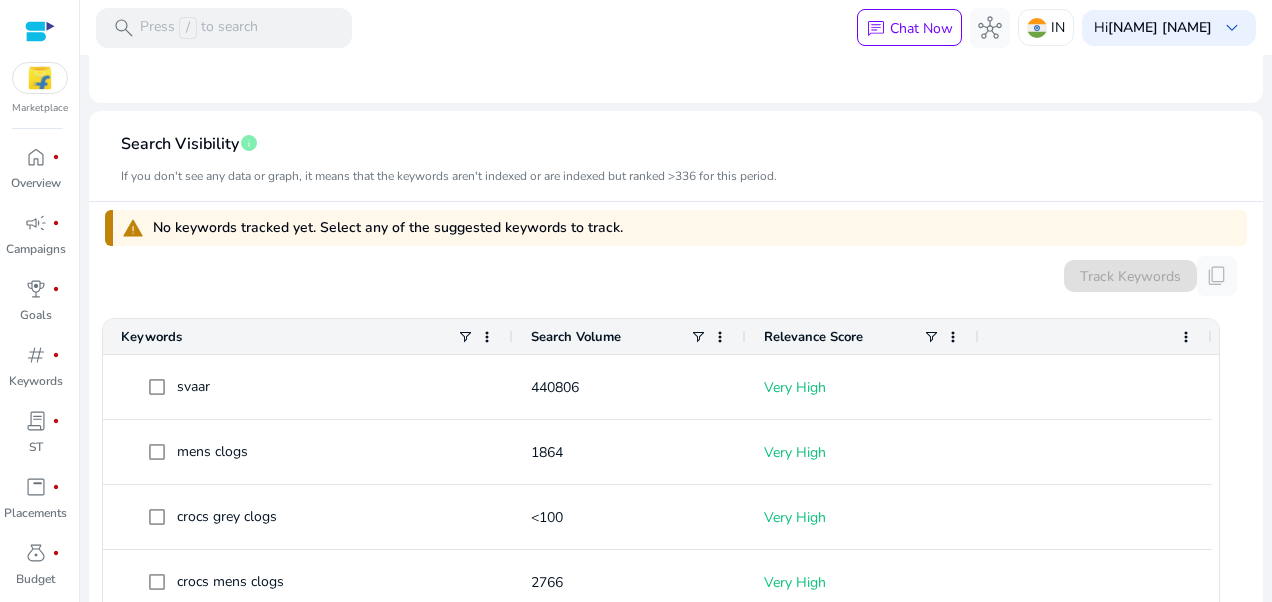 scroll, scrollTop: 0, scrollLeft: 0, axis: both 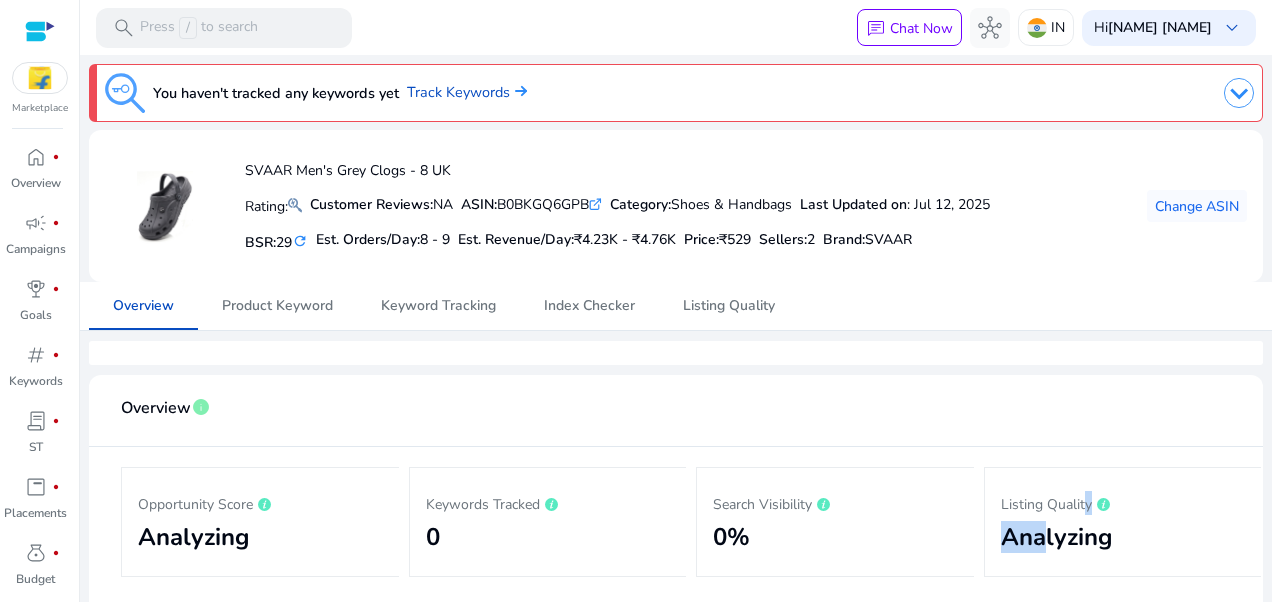 drag, startPoint x: 1040, startPoint y: 576, endPoint x: 1073, endPoint y: 503, distance: 80.11242 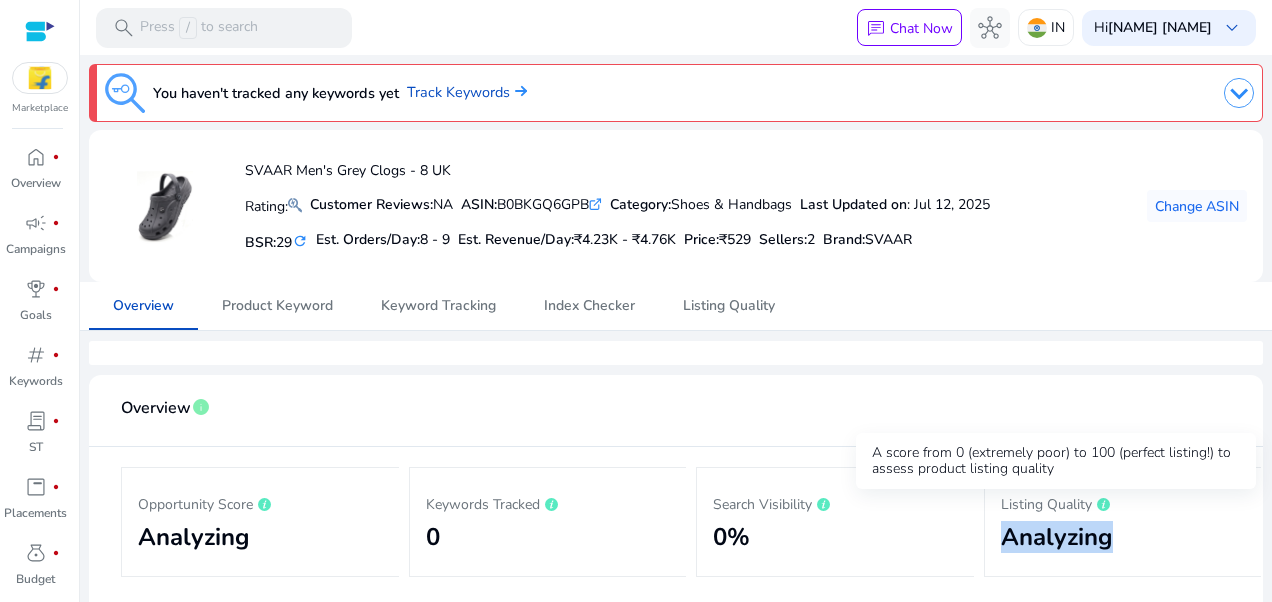 drag, startPoint x: 1073, startPoint y: 503, endPoint x: 1101, endPoint y: 508, distance: 28.442924 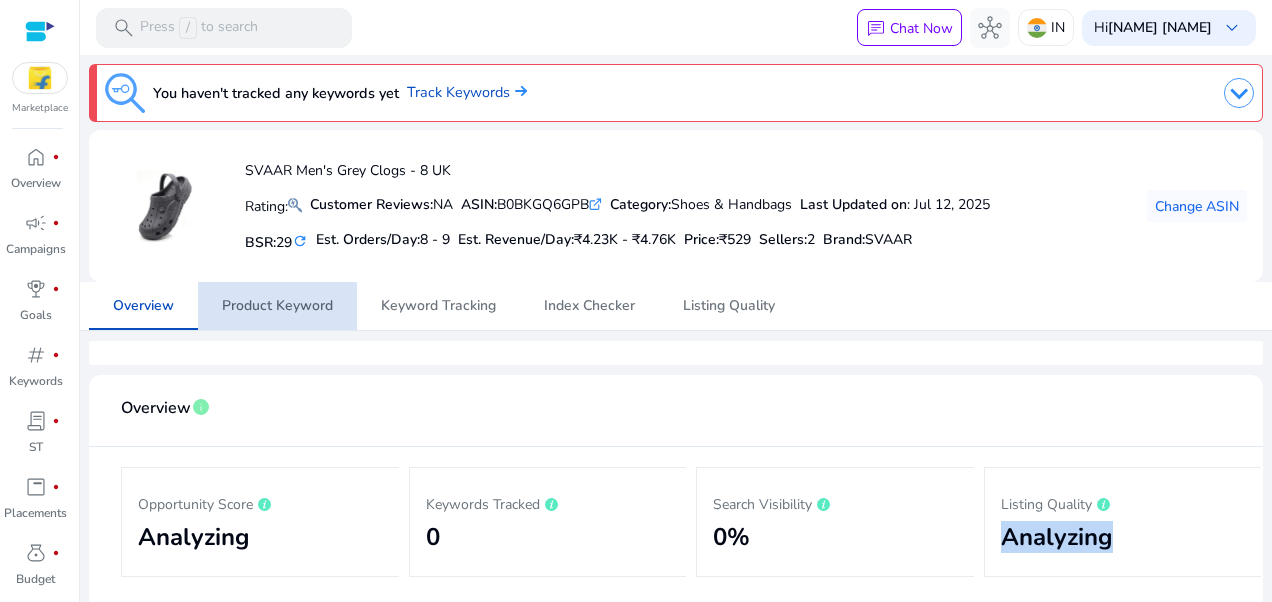 click on "Product Keyword" at bounding box center (277, 306) 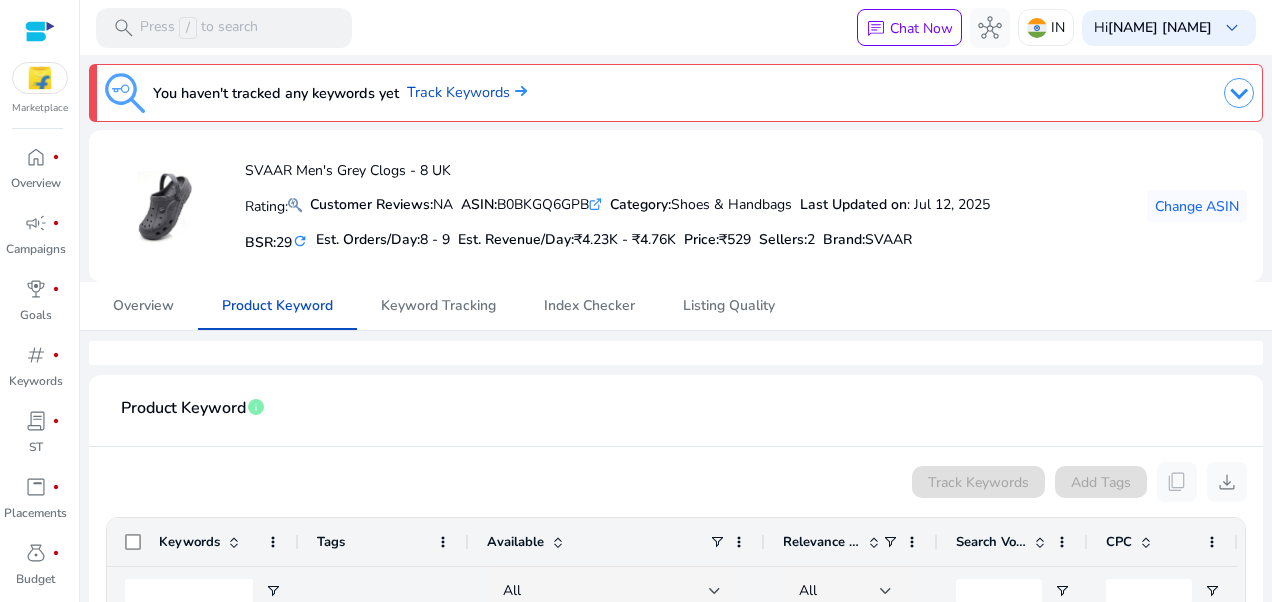 scroll, scrollTop: 373, scrollLeft: 0, axis: vertical 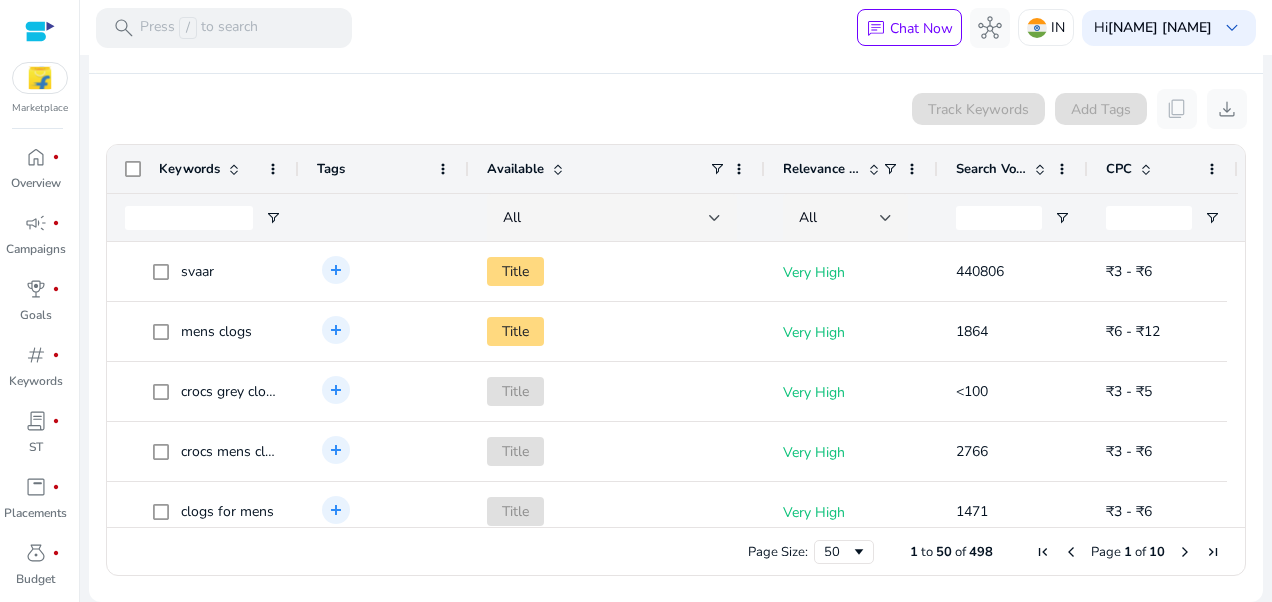 click on "Search Volume" 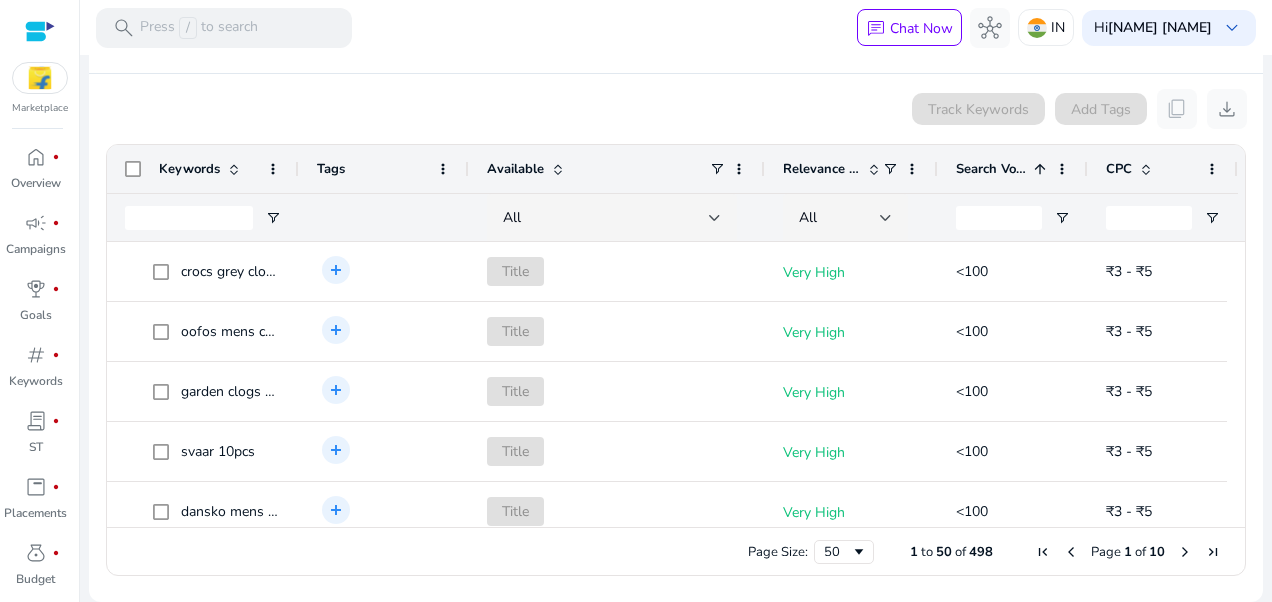click on "Search Volume" 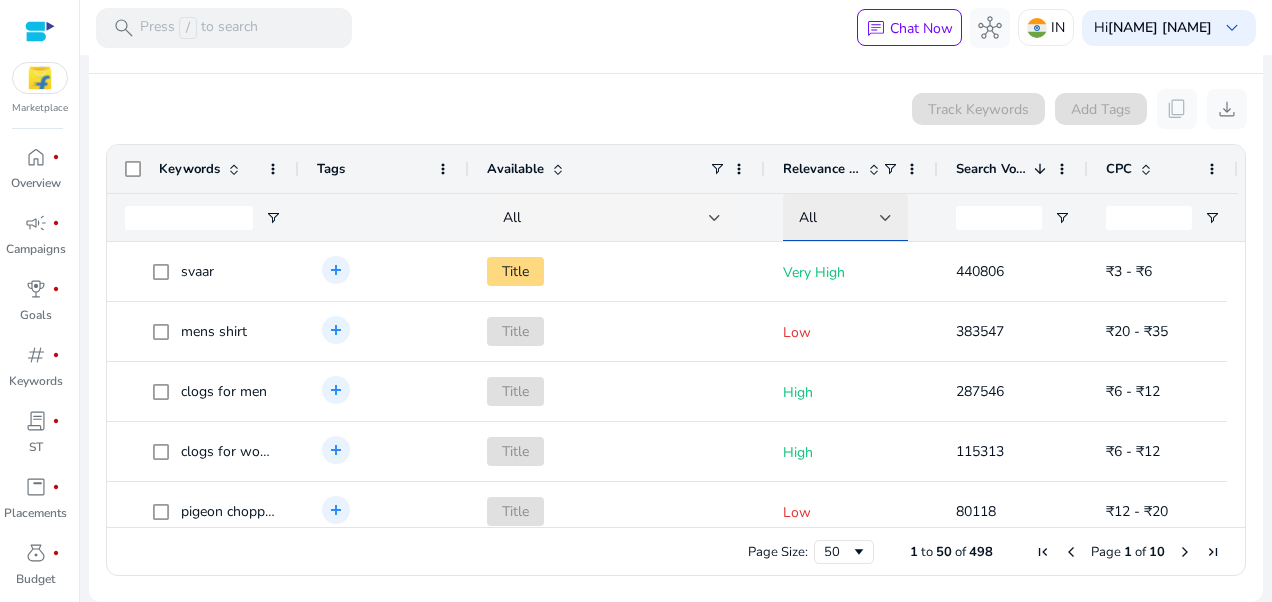 click on "All" at bounding box center [839, 218] 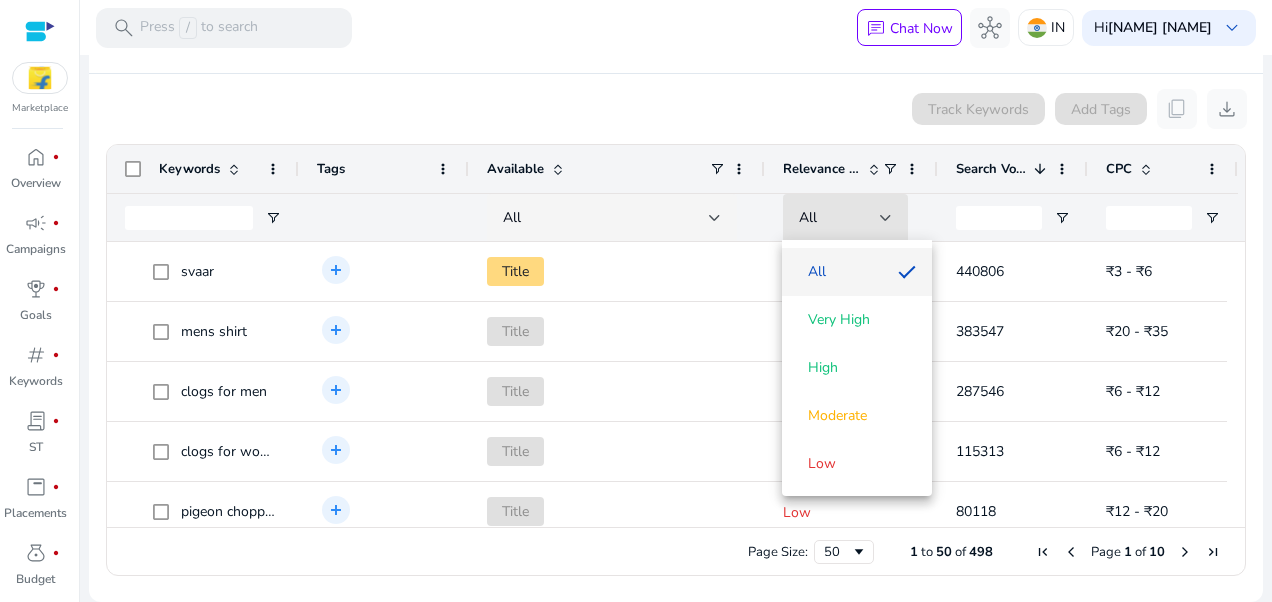 click at bounding box center (636, 301) 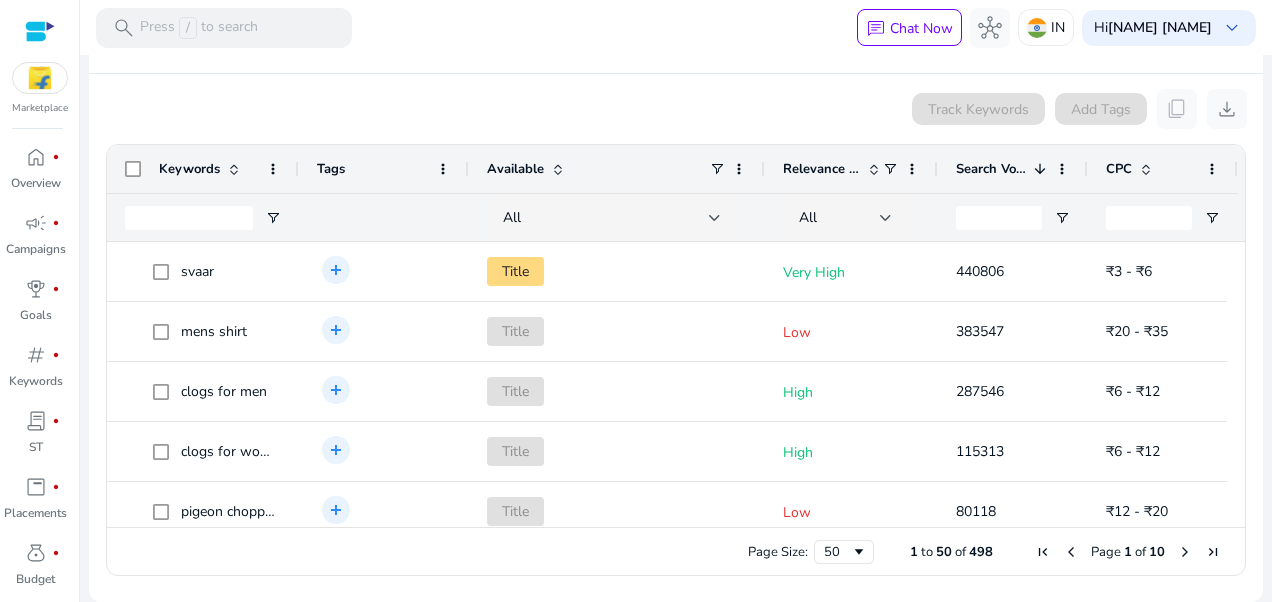 scroll, scrollTop: 0, scrollLeft: 0, axis: both 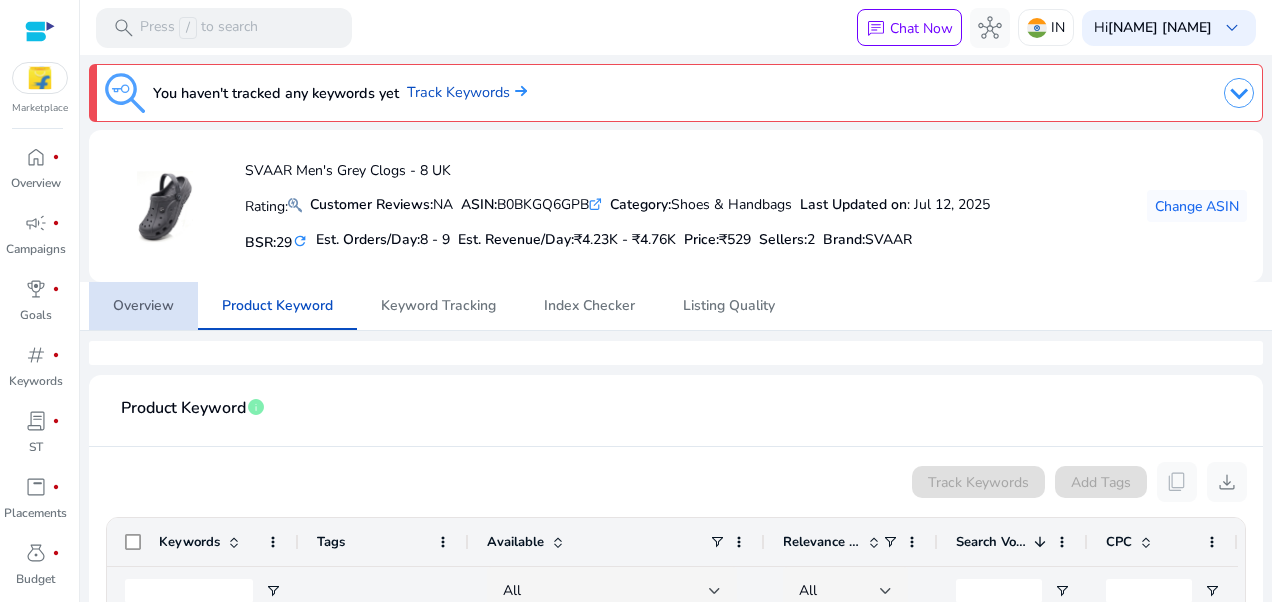 click on "Overview" at bounding box center [143, 306] 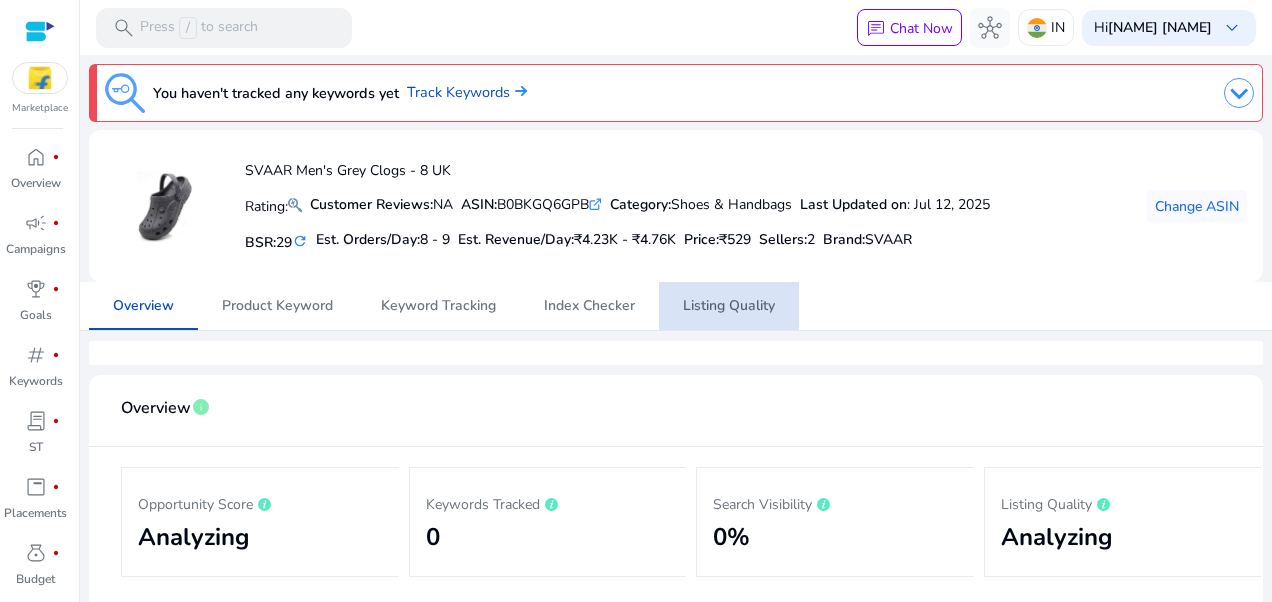 click on "Listing Quality" at bounding box center [729, 306] 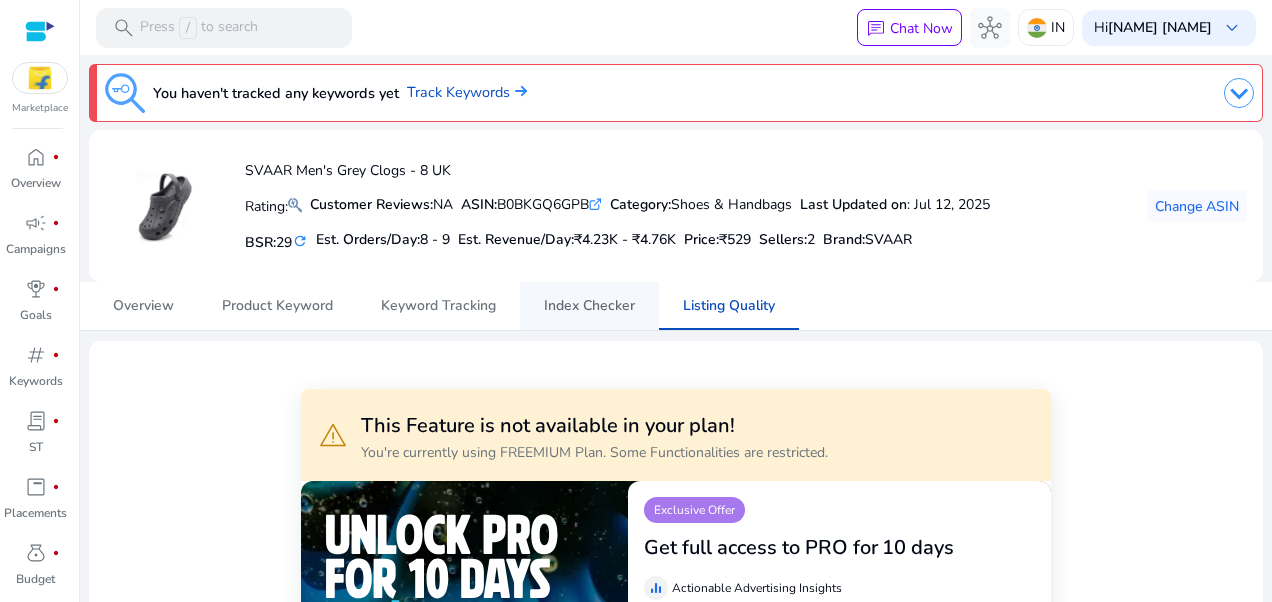 click on "Index Checker" at bounding box center (589, 306) 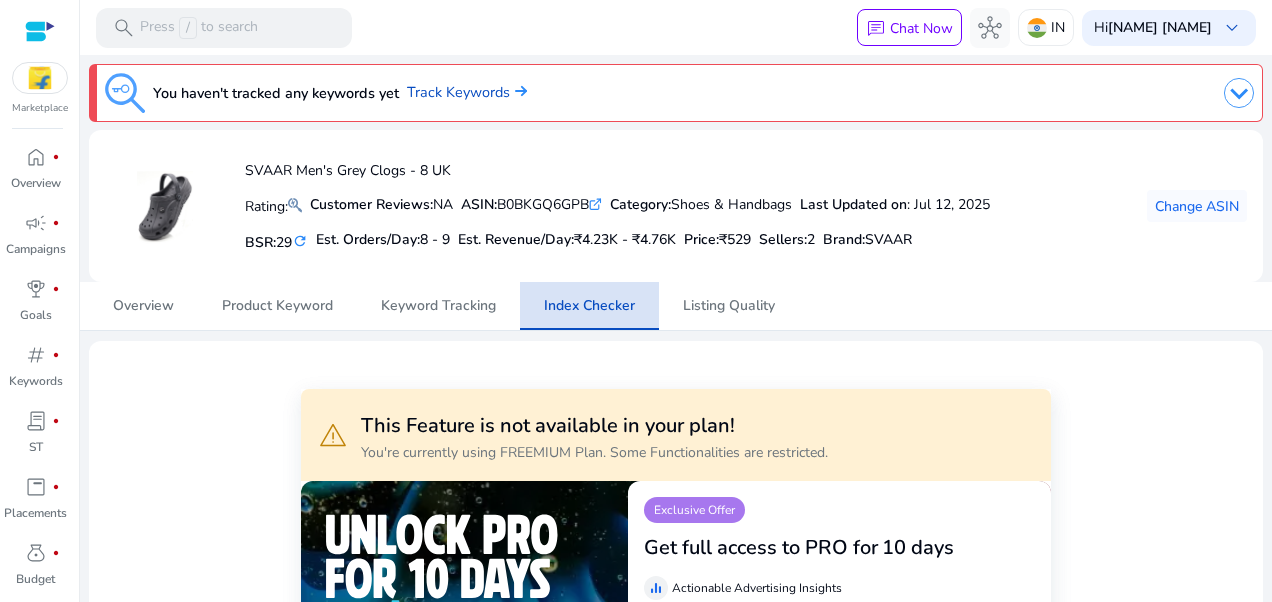 click on "Index Checker" at bounding box center [589, 306] 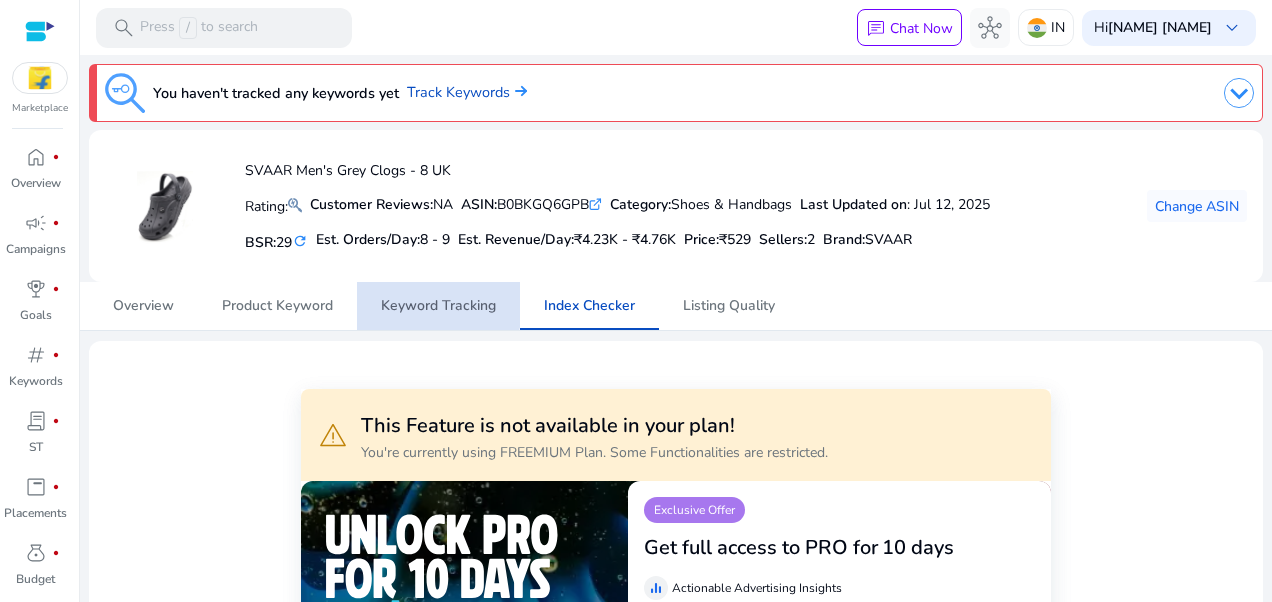click on "Keyword Tracking" at bounding box center [438, 306] 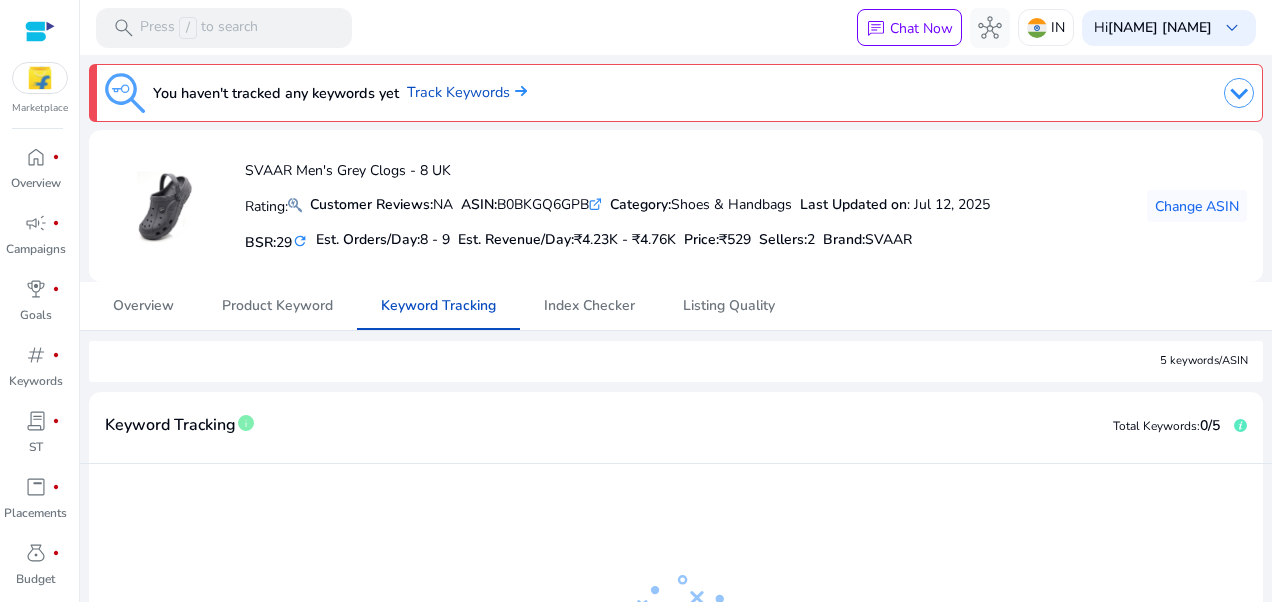 scroll, scrollTop: 322, scrollLeft: 0, axis: vertical 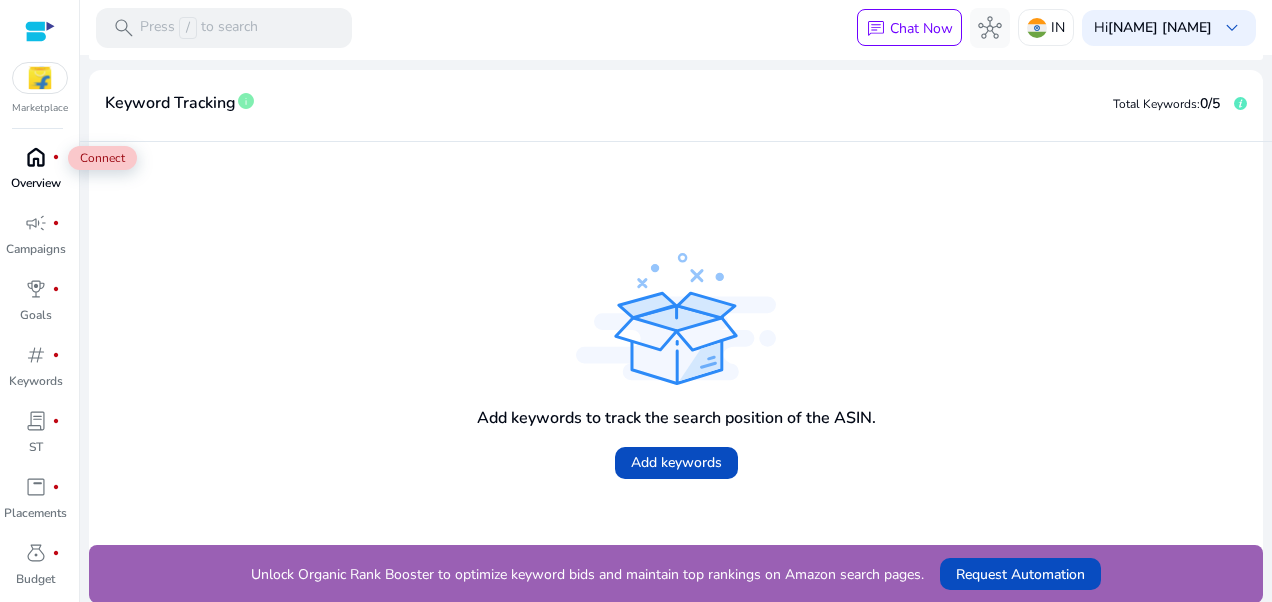click on "home   fiber_manual_record" at bounding box center (36, 157) 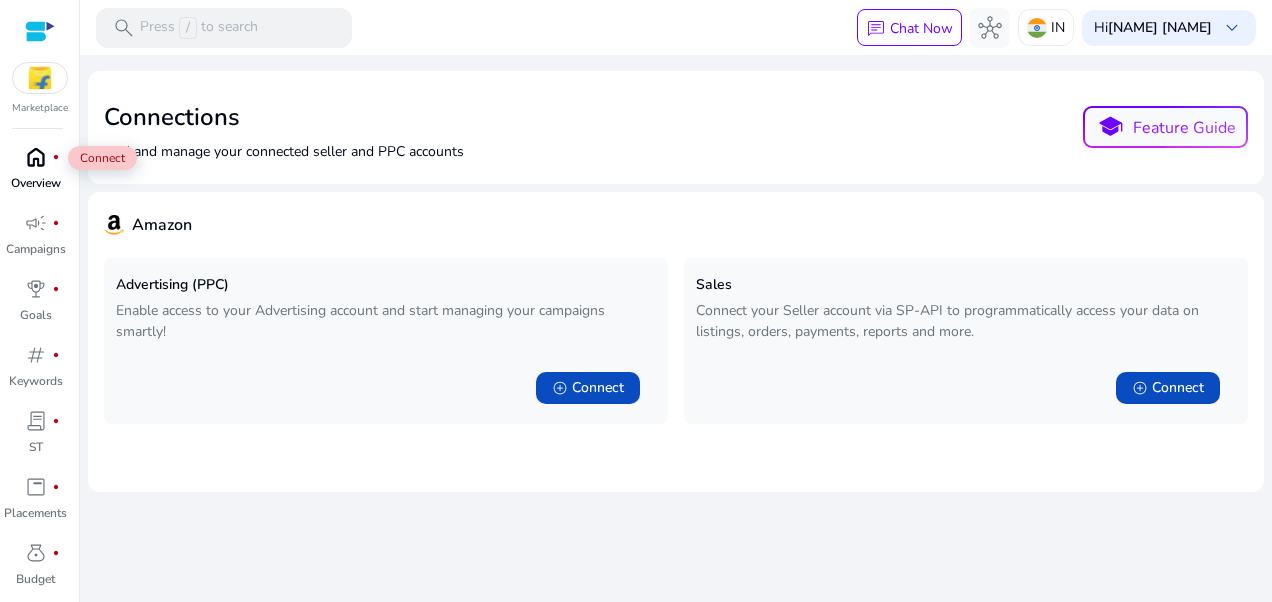 scroll, scrollTop: 0, scrollLeft: 0, axis: both 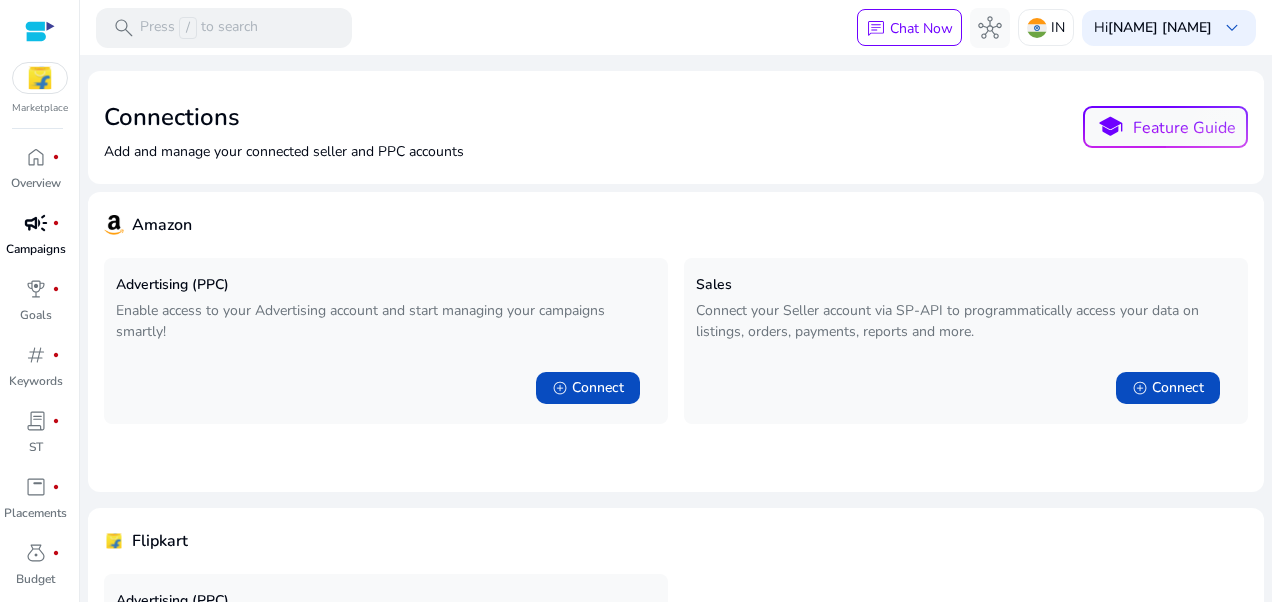 click on "Campaigns" at bounding box center [36, 249] 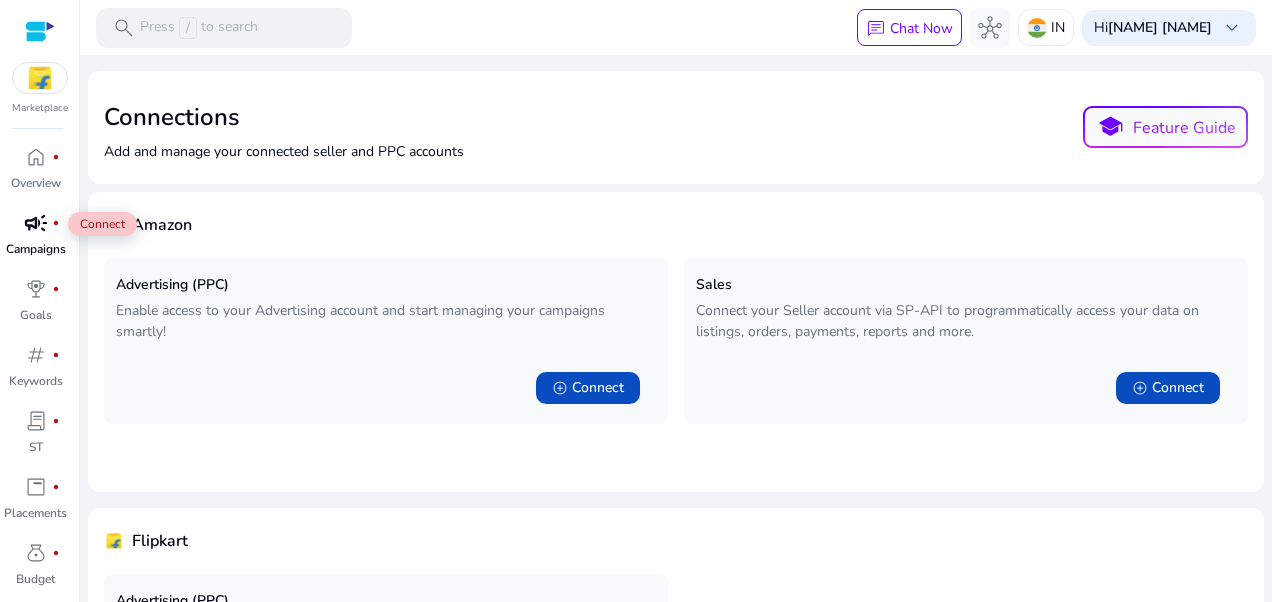 click on "campaign" at bounding box center (36, 223) 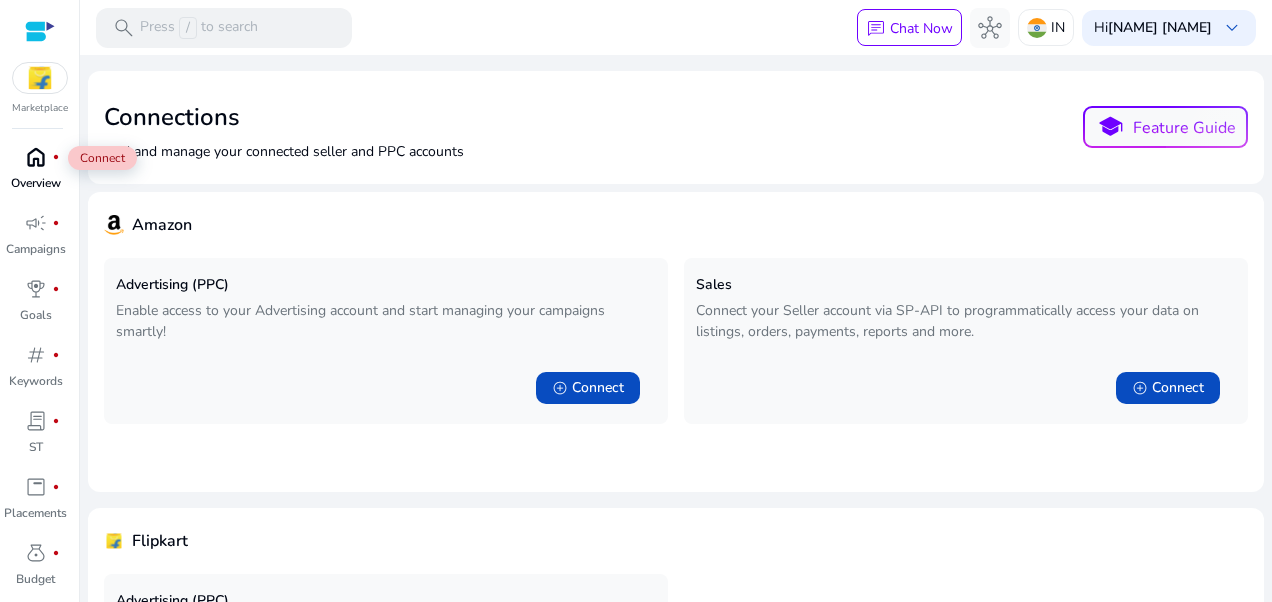 click on "home" at bounding box center (36, 157) 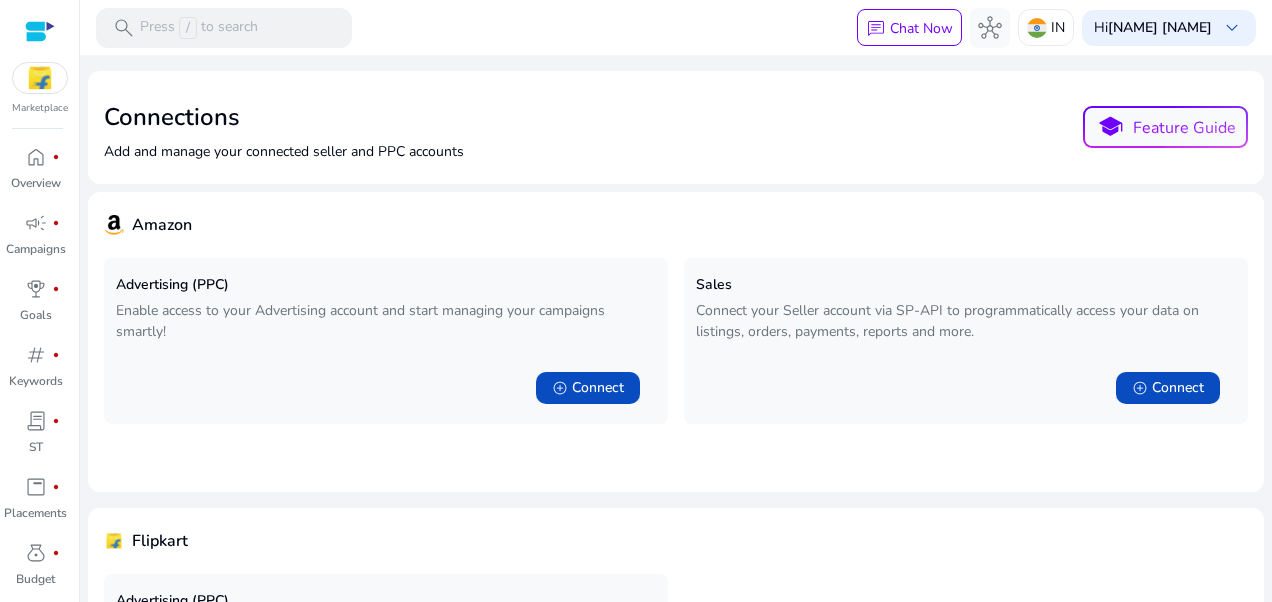 click at bounding box center [40, 78] 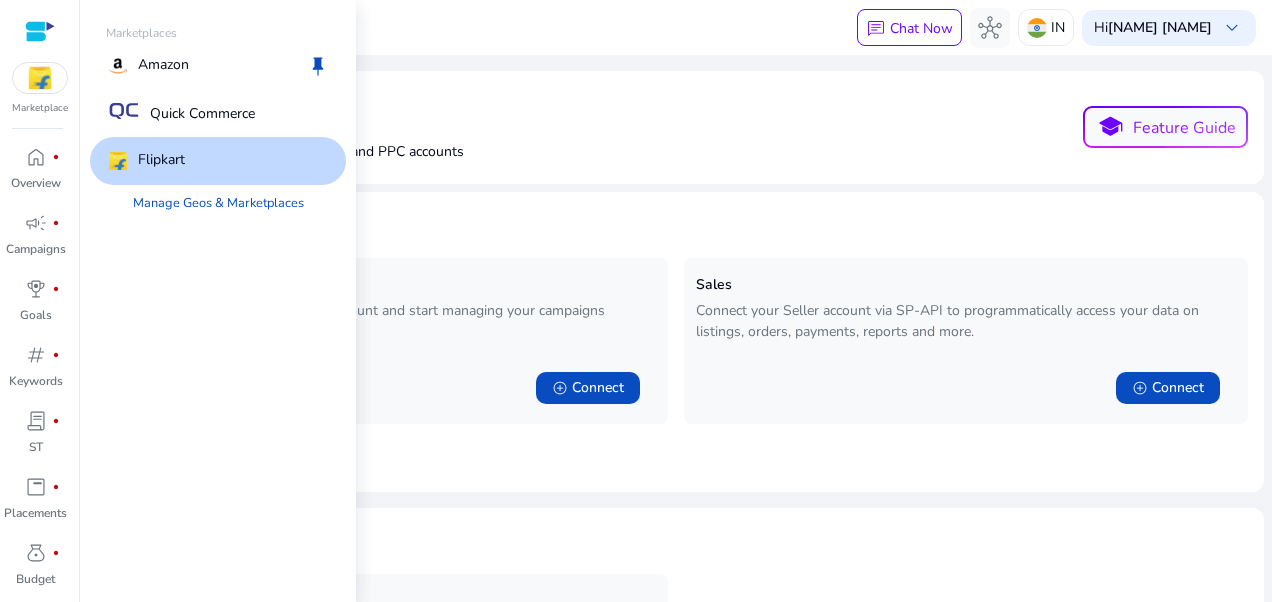 click on "Flipkart" at bounding box center [145, 161] 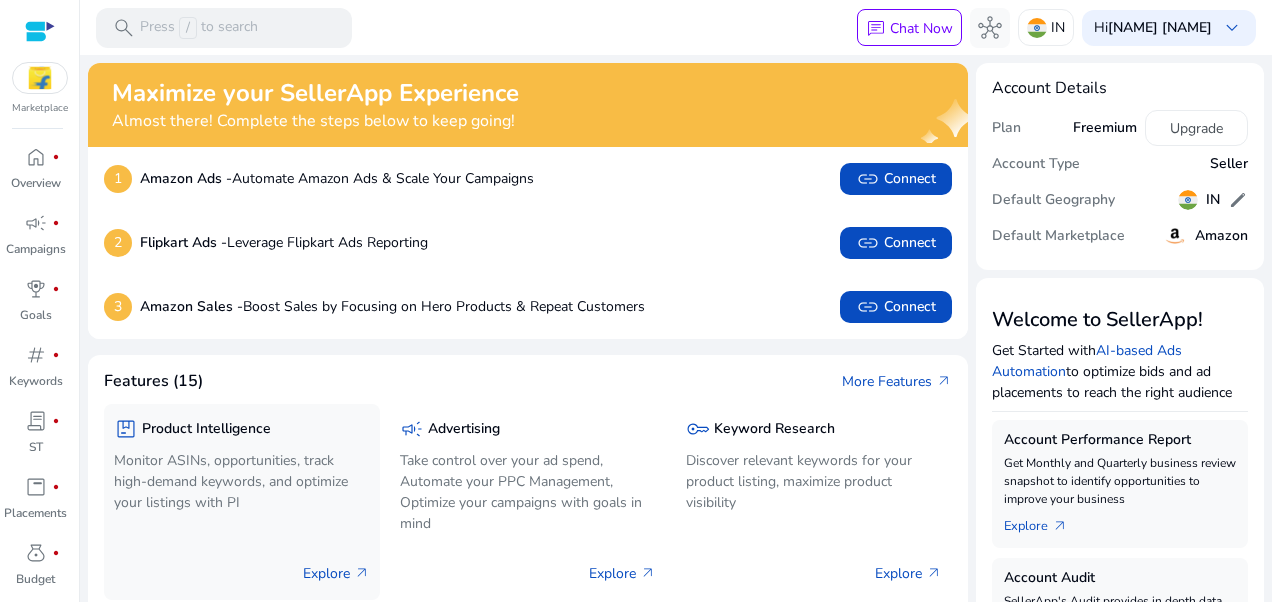click on "Maximize your SellerApp Experience   Almost there! Complete the steps below to keep going!   1  Amazon Ads -  Automate Amazon Ads & Scale Your Campaigns  link   Connect   2  Flipkart Ads -  Leverage Flipkart Ads Reporting  link   Connect   3  Amazon Sales -  Boost Sales by Focusing on Hero Products & Repeat Customers  link   Connect  Features (15) More Features   arrow_outward   package  Product Intelligence Monitor ASINs, opportunities, track high-demand keywords, and optimize your listings with PI  Explore   arrow_outward   campaign  Advertising Take control over your ad spend, Automate your PPC Management, Optimize your campaigns with goals in mind  Explore   arrow_outward   key  Keyword Research Discover relevant keywords for your product listing, maximize product visibility  Explore   arrow_outward   summarize  Account Audit SellerApp's Audit provides in depth data and insights about your Amazon Business.  Explore   arrow_outward   sell  Refund Analyzer  Explore   arrow_outward  Quick Actions  campaign" 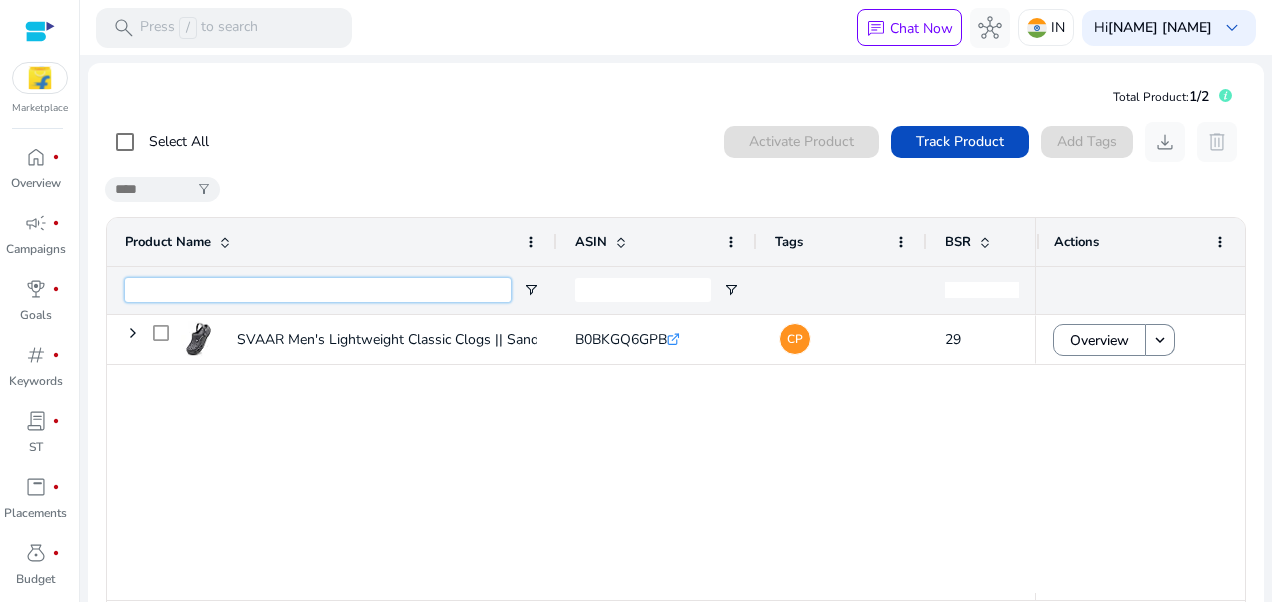 click at bounding box center [318, 290] 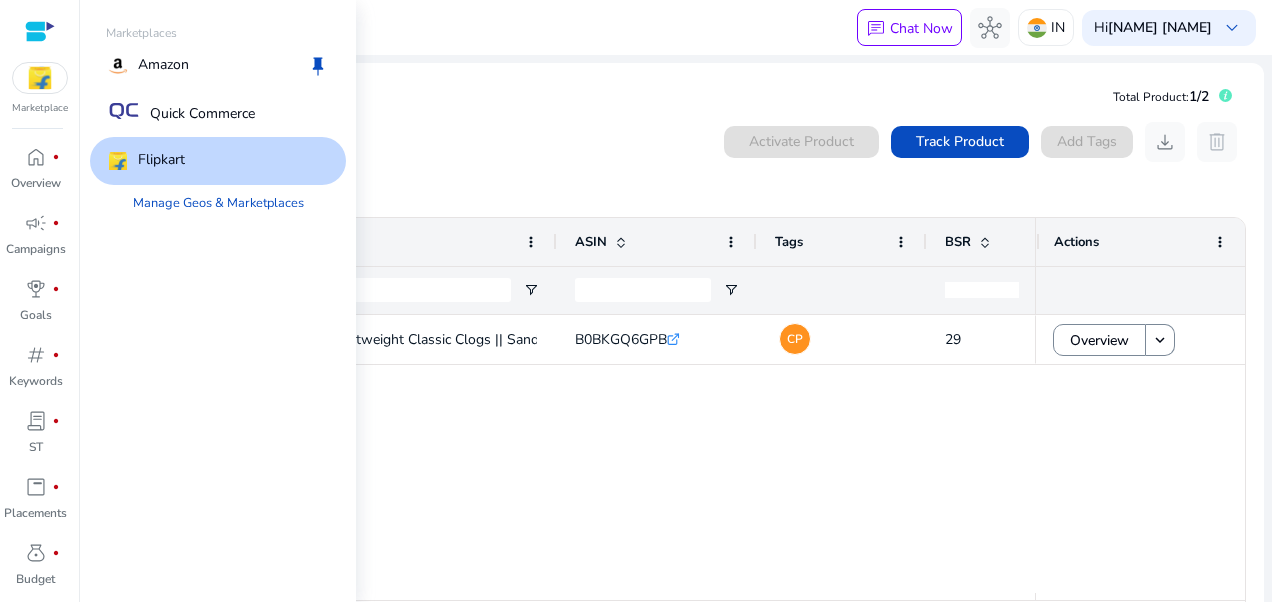 click at bounding box center [40, 78] 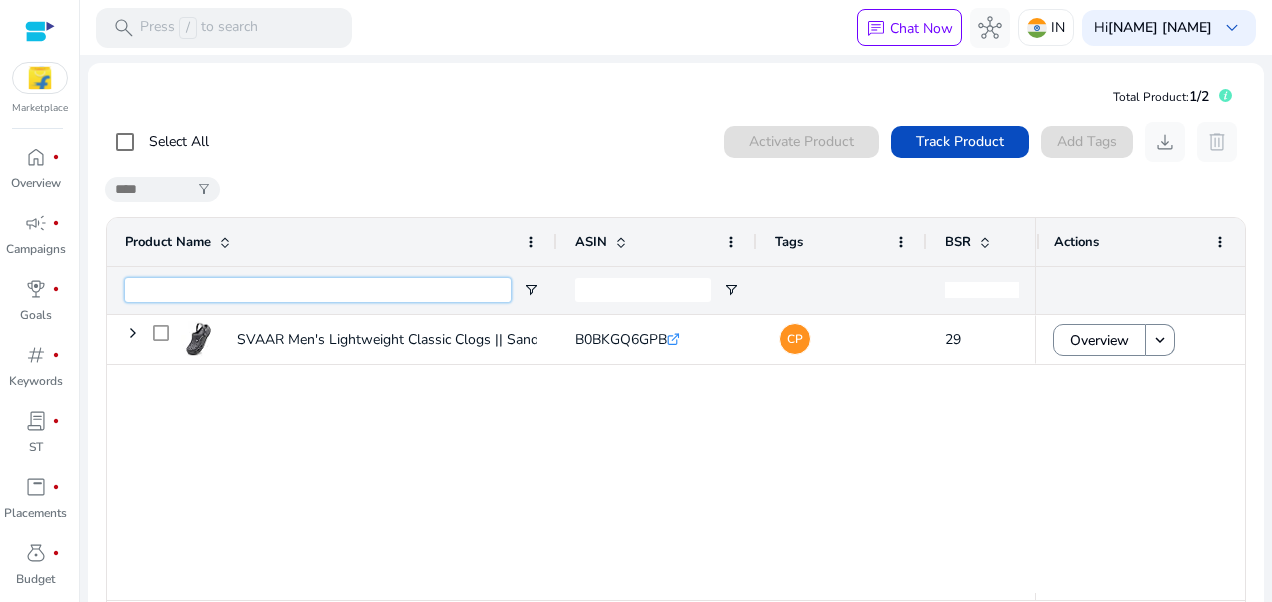 click at bounding box center [318, 290] 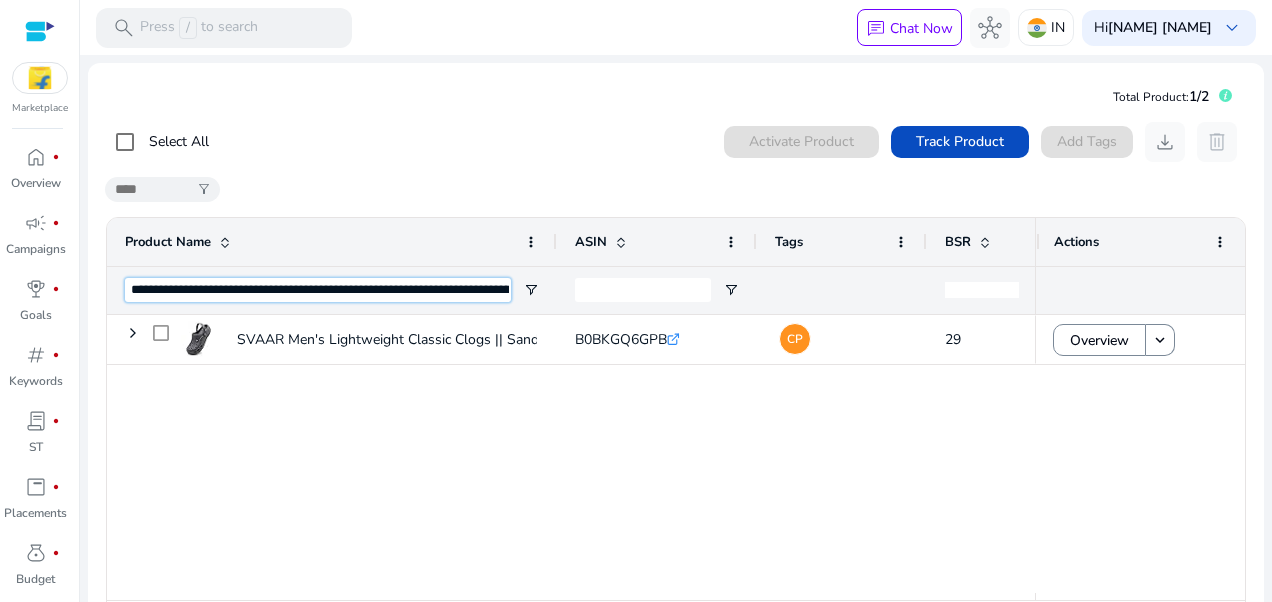 scroll, scrollTop: 0, scrollLeft: 4337, axis: horizontal 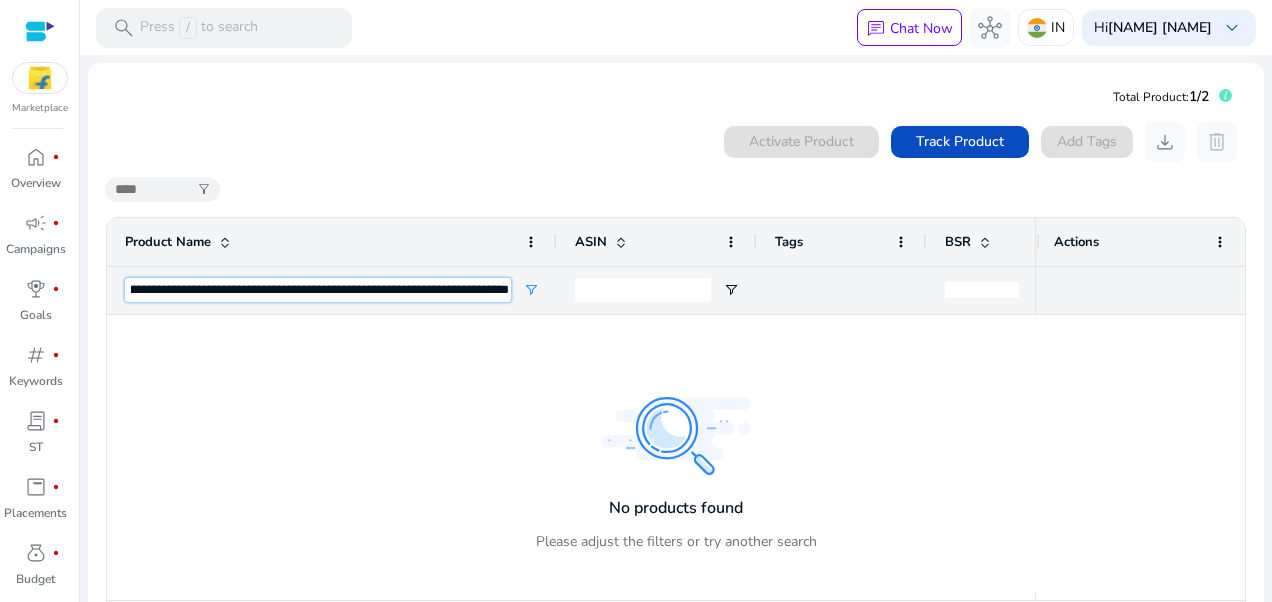click on "**********" at bounding box center (318, 290) 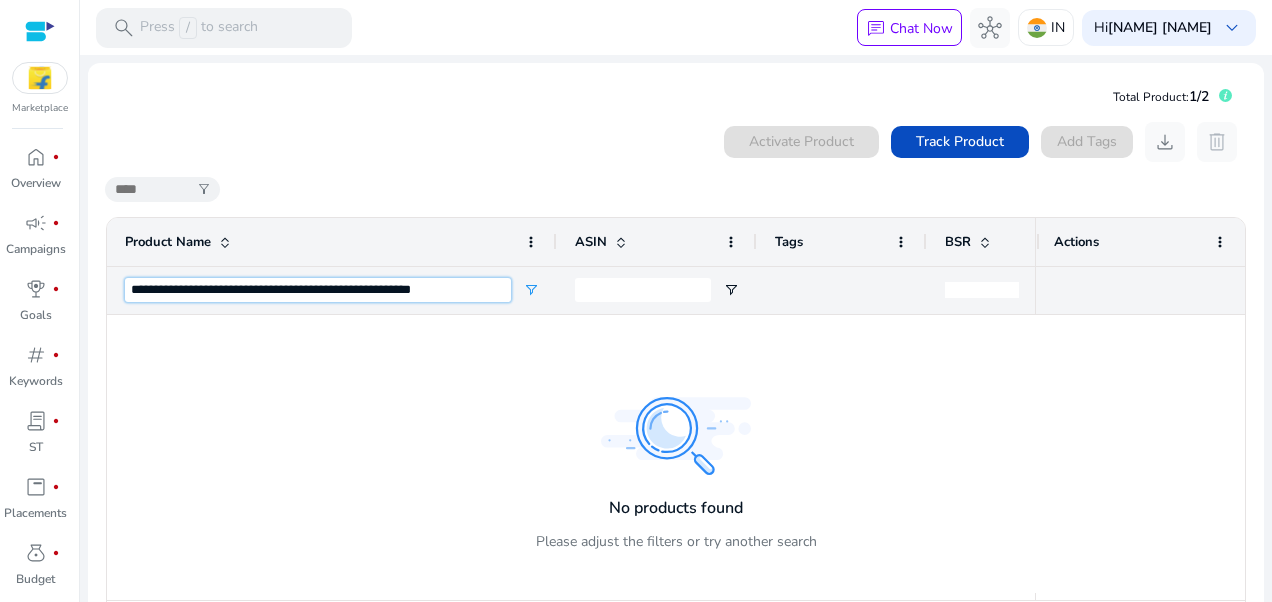scroll, scrollTop: 0, scrollLeft: 0, axis: both 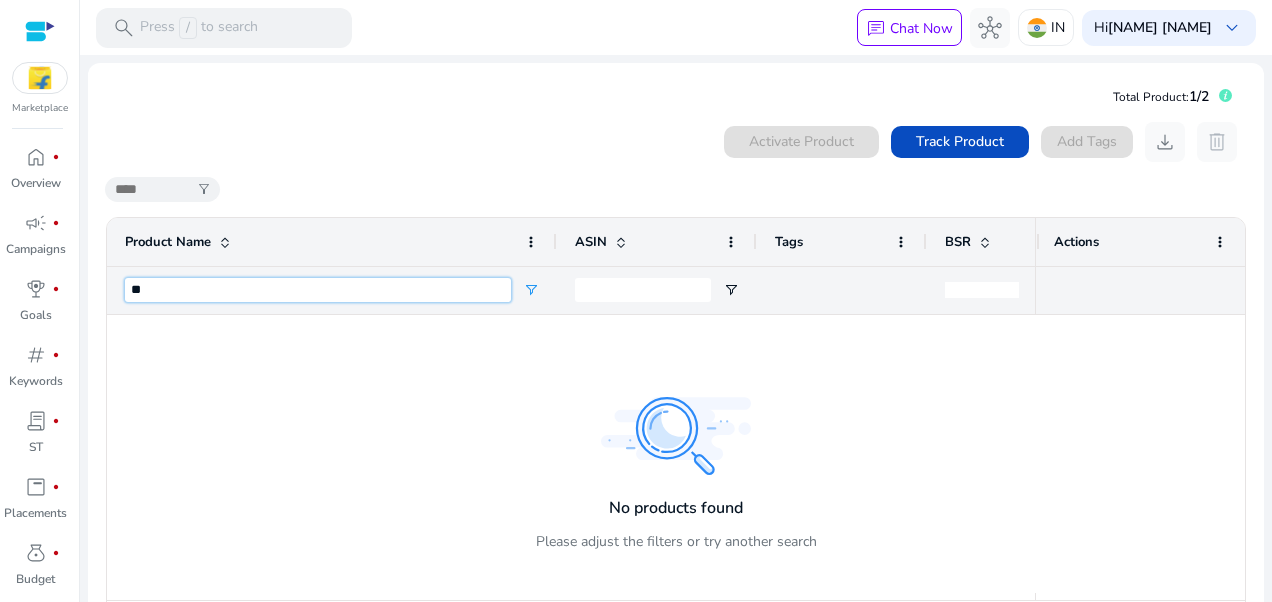 click on "**" at bounding box center (318, 290) 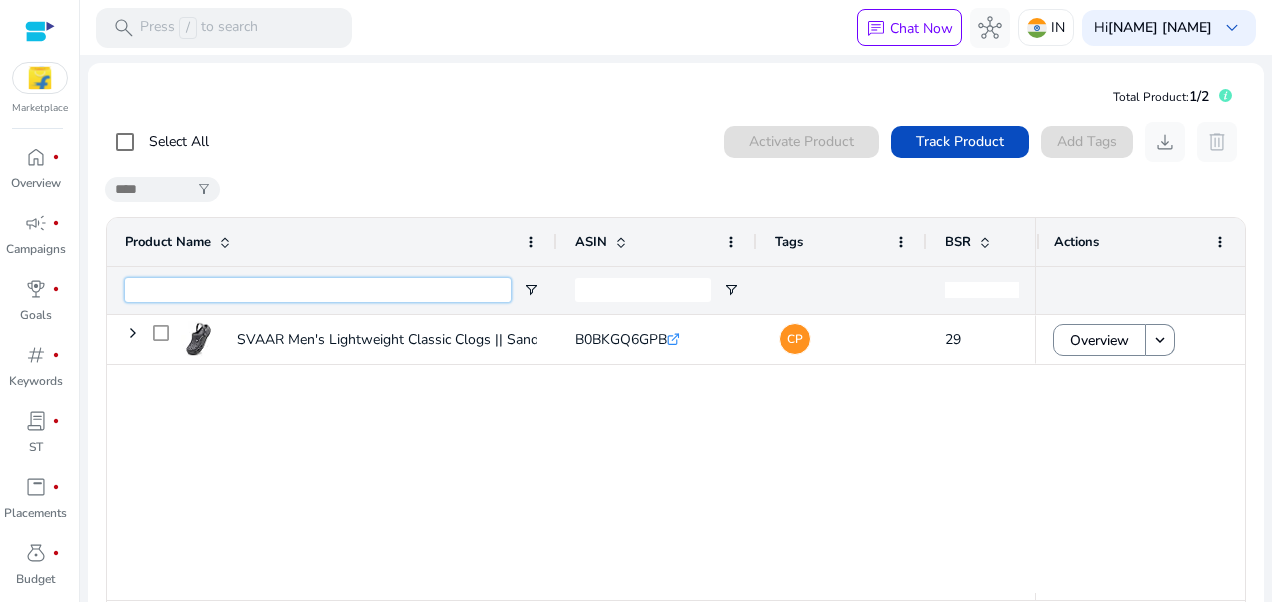 paste on "**********" 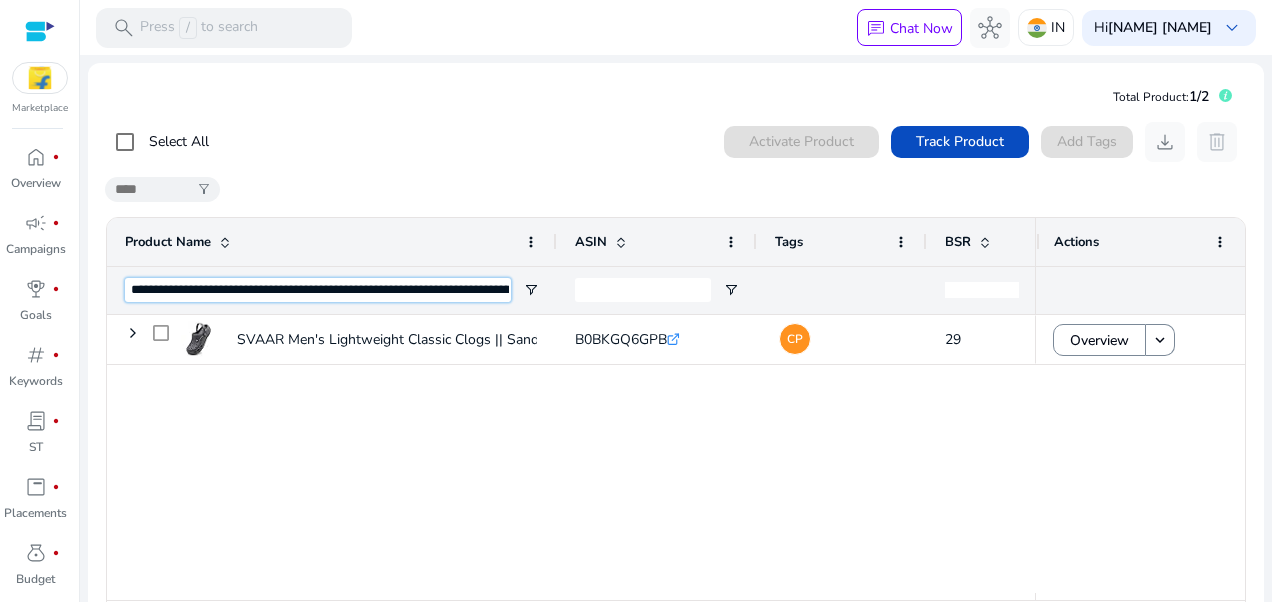scroll, scrollTop: 0, scrollLeft: 4337, axis: horizontal 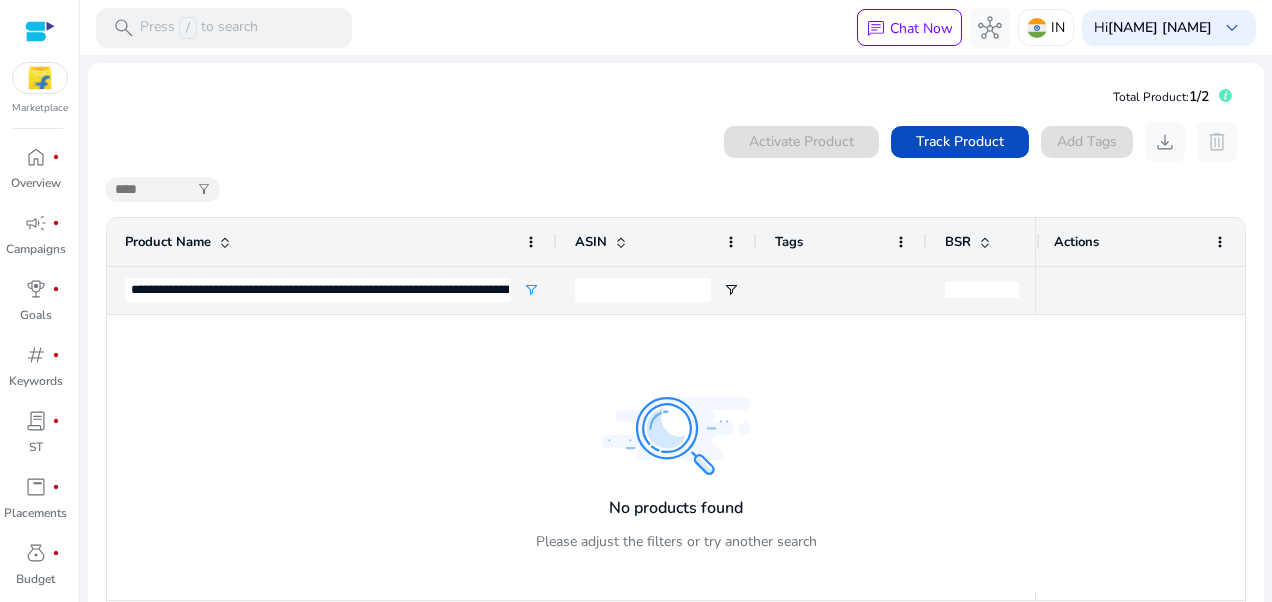 click on "Product Name" 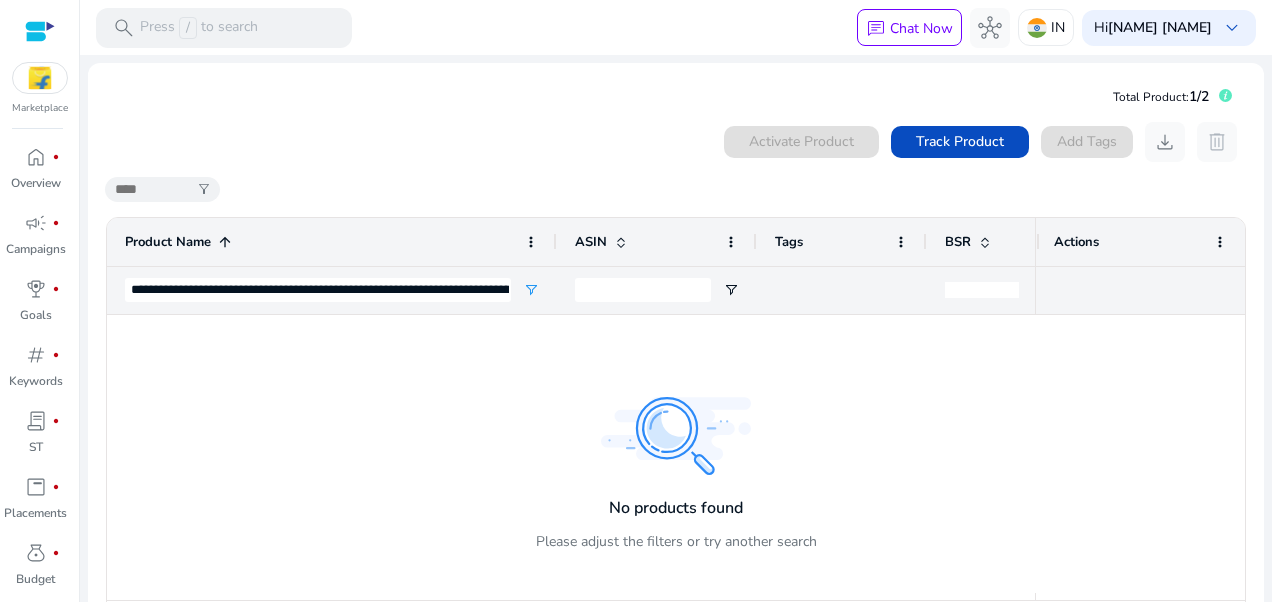 click 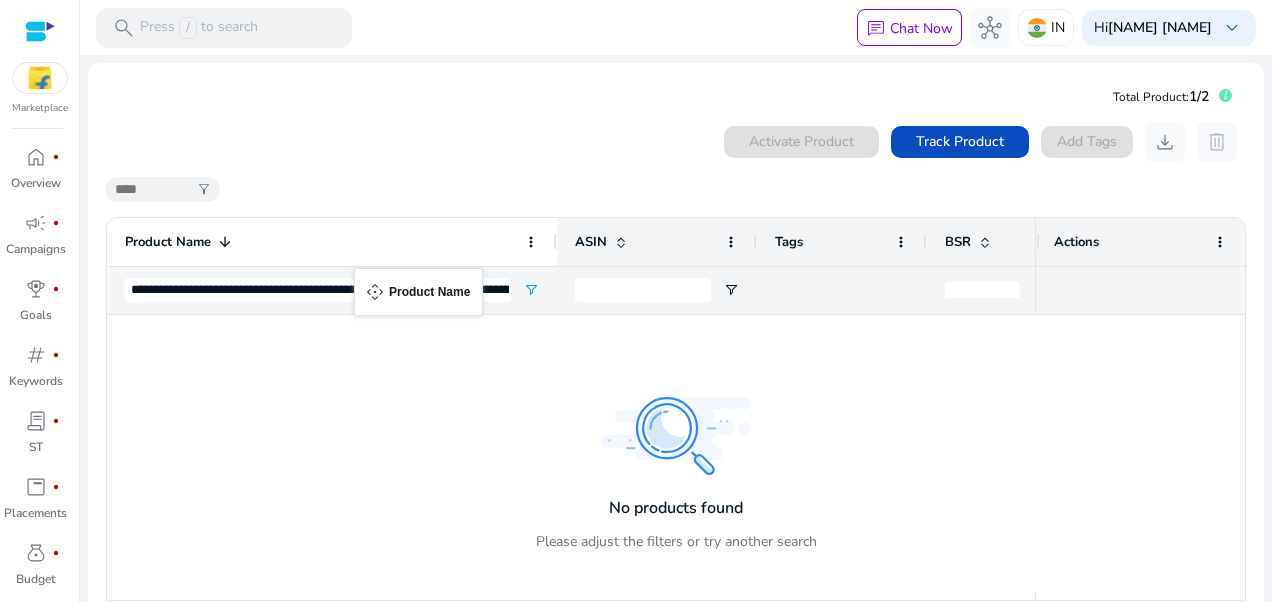 drag, startPoint x: 230, startPoint y: 246, endPoint x: 370, endPoint y: 280, distance: 144.06943 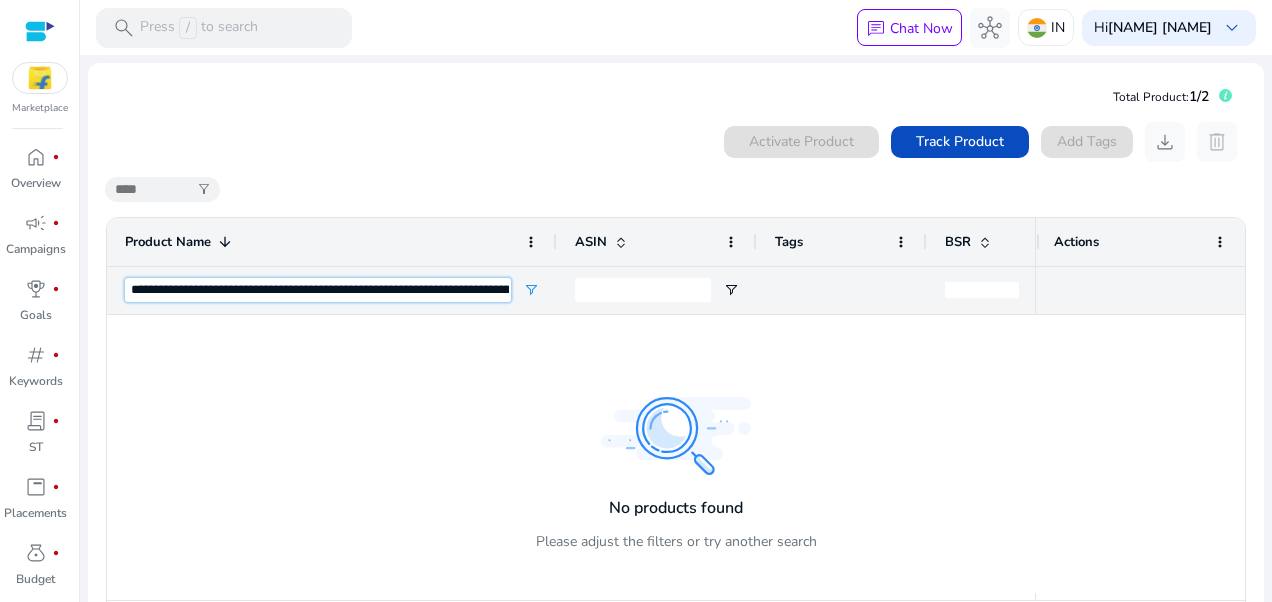 click on "**********" at bounding box center (318, 290) 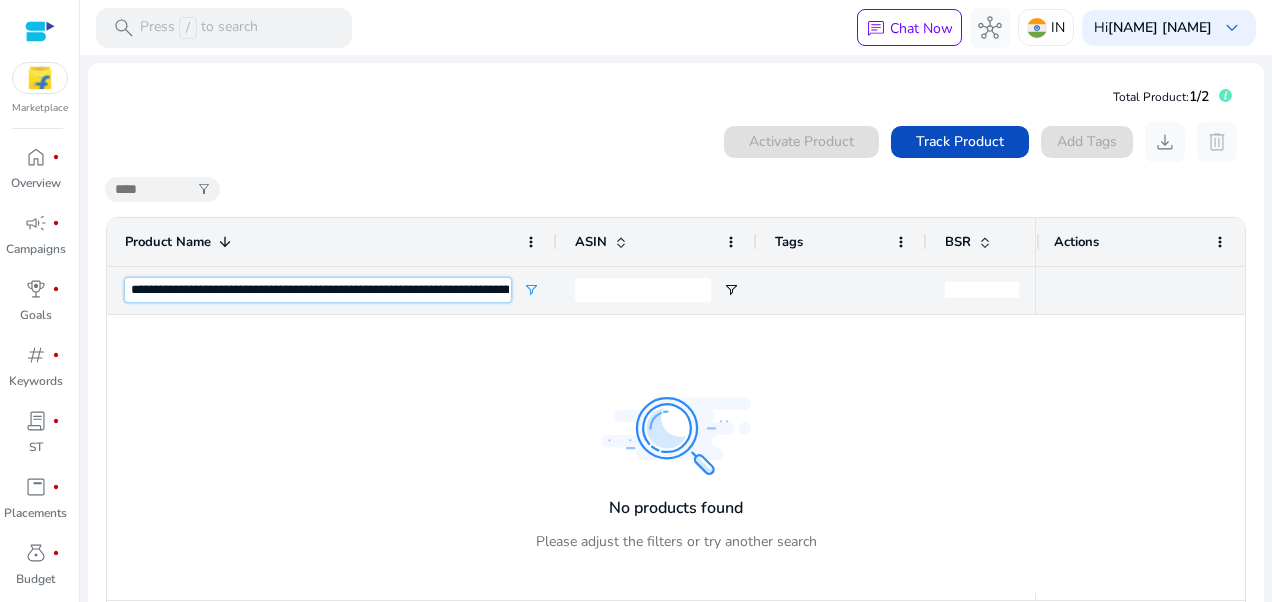 click on "**********" at bounding box center (318, 290) 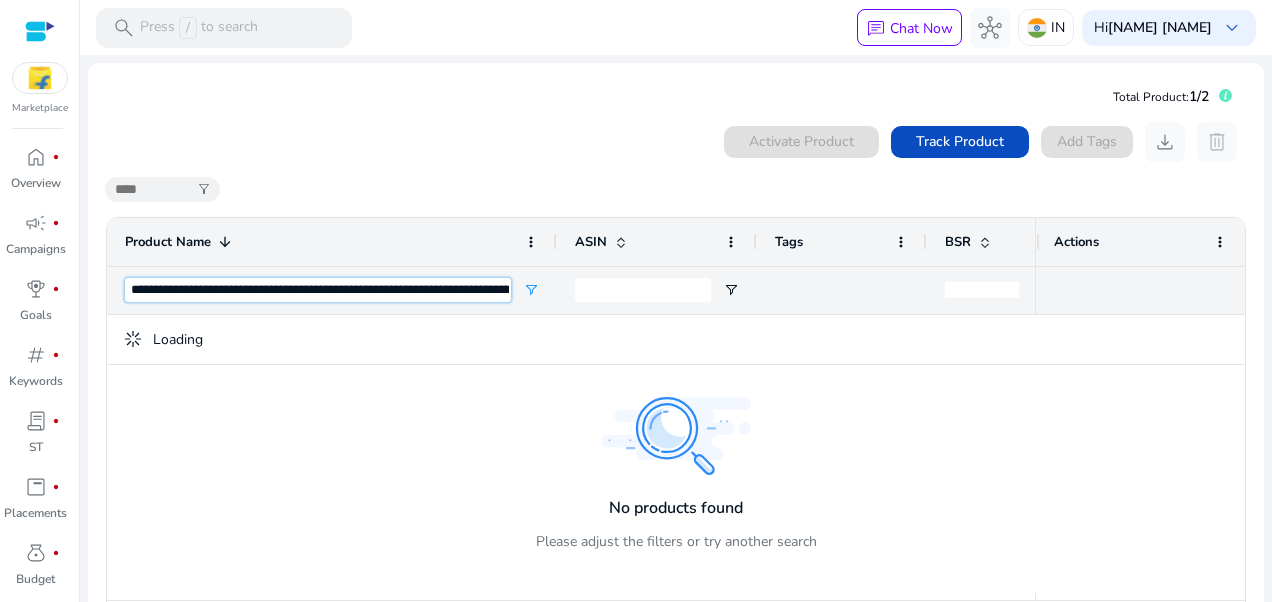 click on "**********" at bounding box center (318, 290) 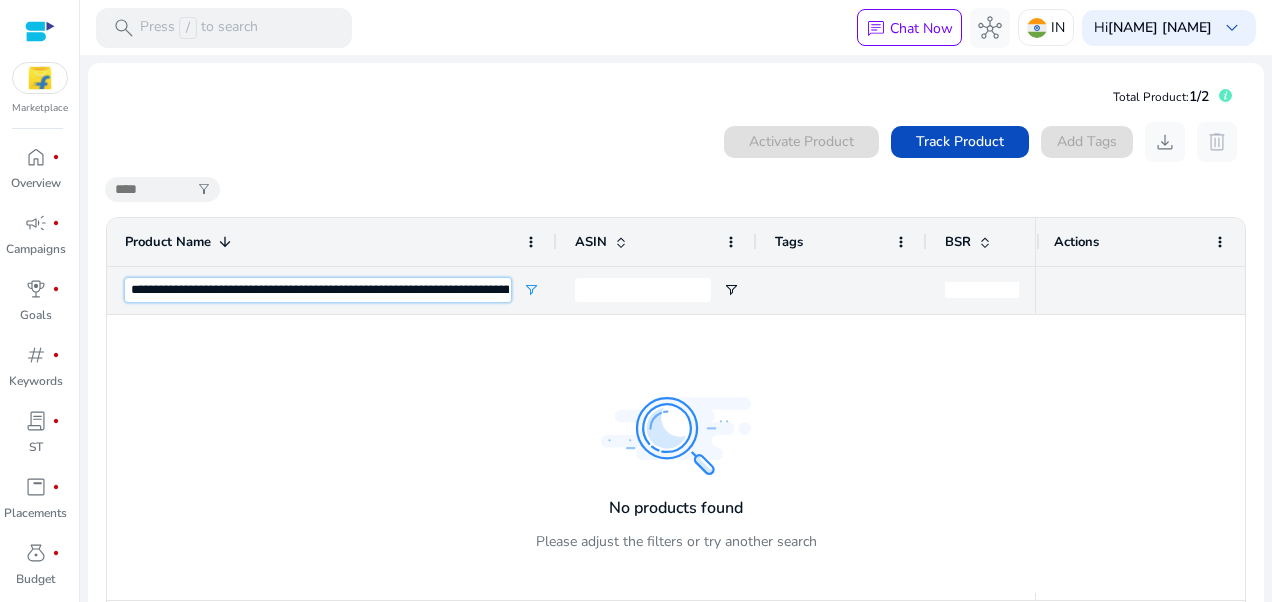 click on "**********" at bounding box center [318, 290] 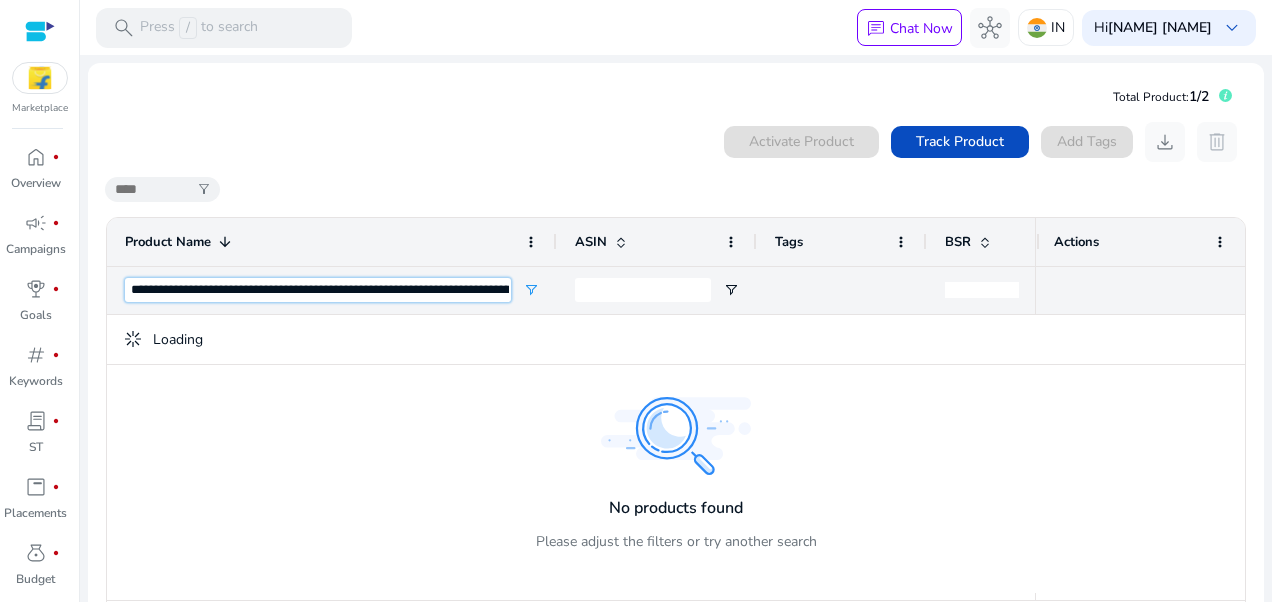 click on "**********" at bounding box center [318, 290] 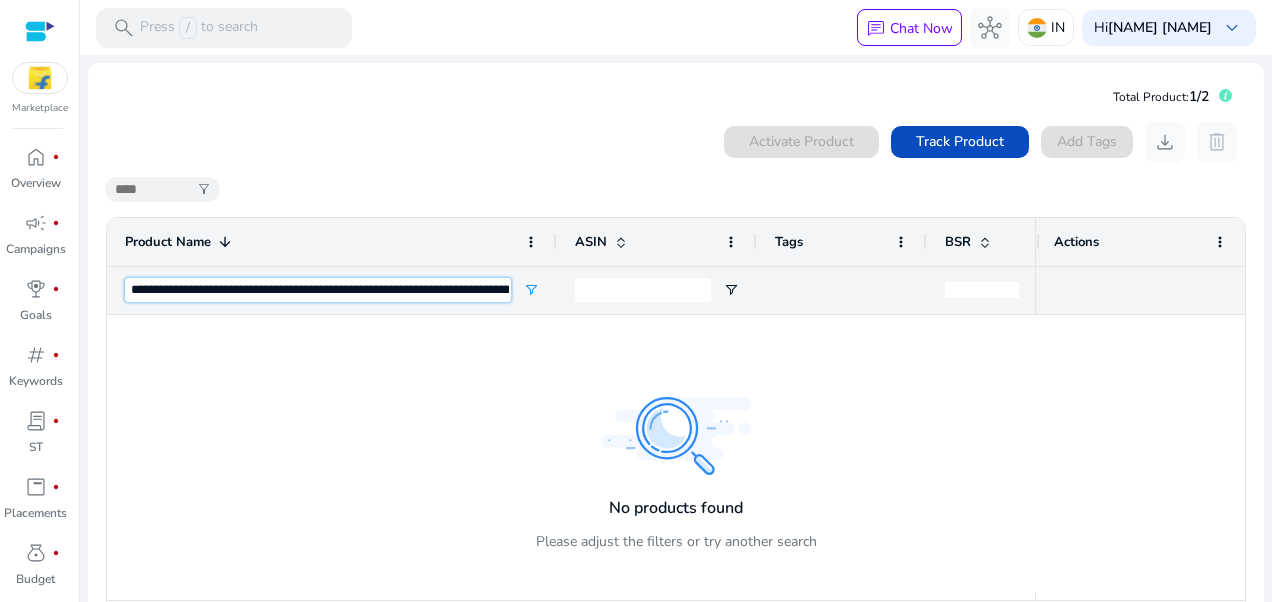 click on "**********" at bounding box center [318, 290] 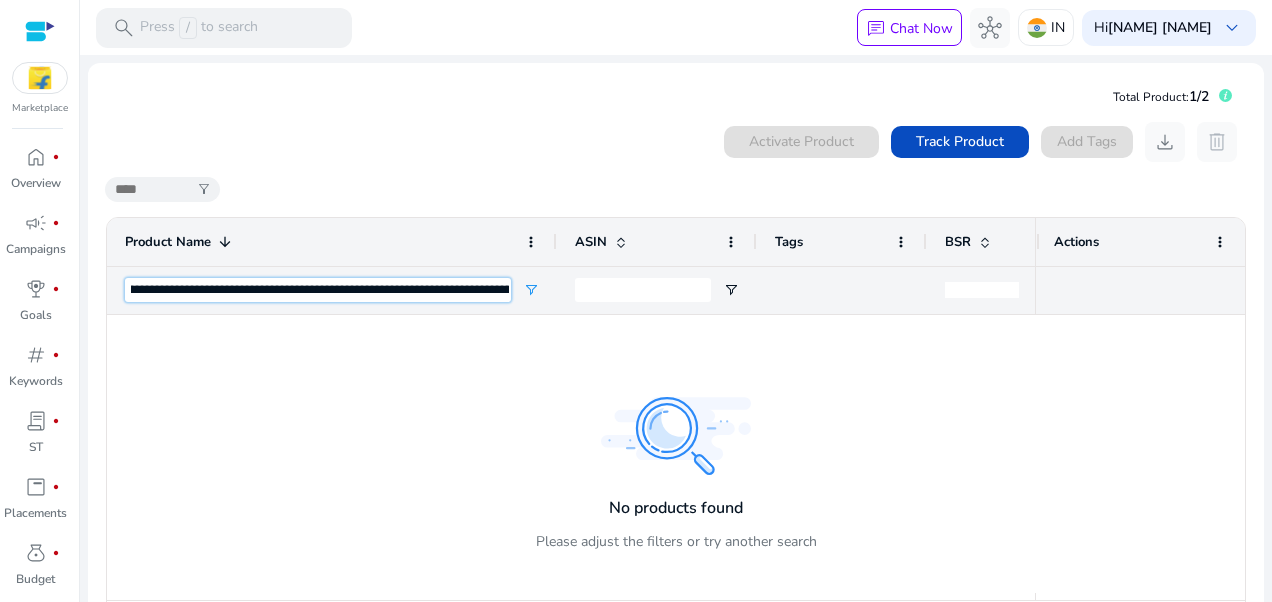 type on "**********" 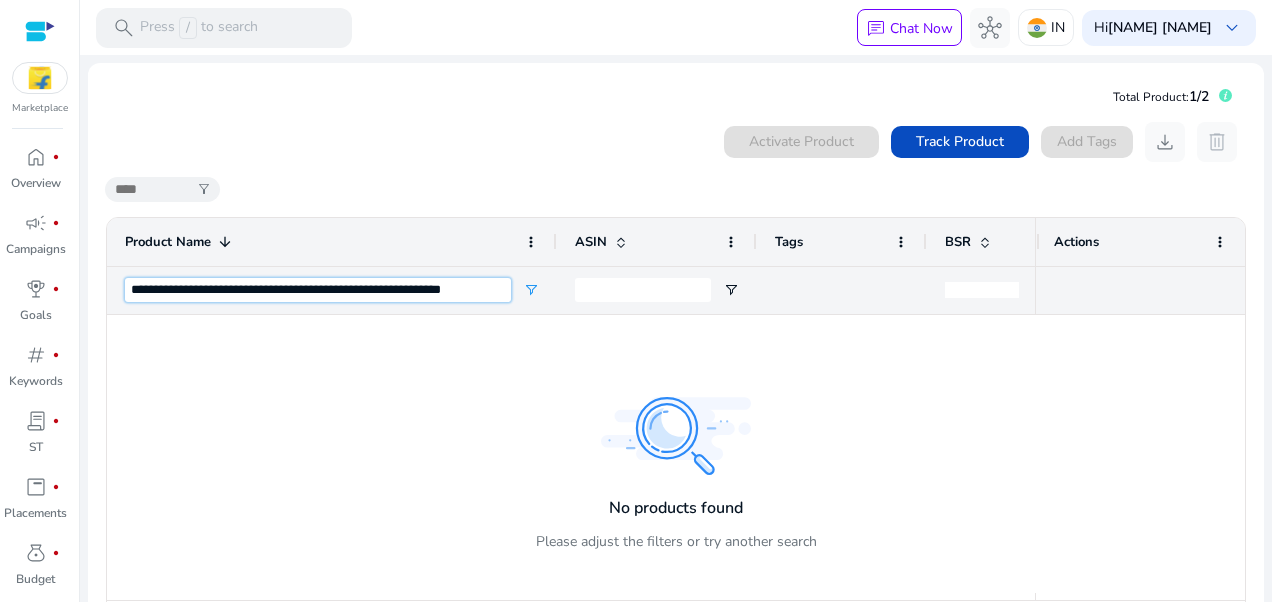 click on "**********" at bounding box center [318, 290] 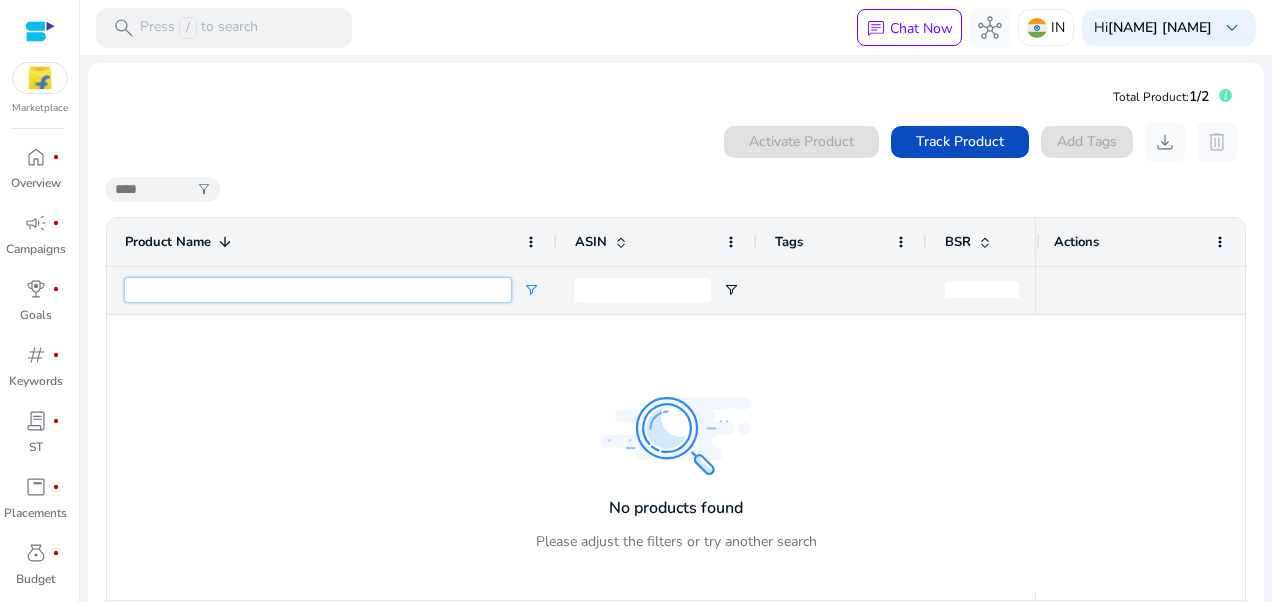 scroll, scrollTop: 0, scrollLeft: 0, axis: both 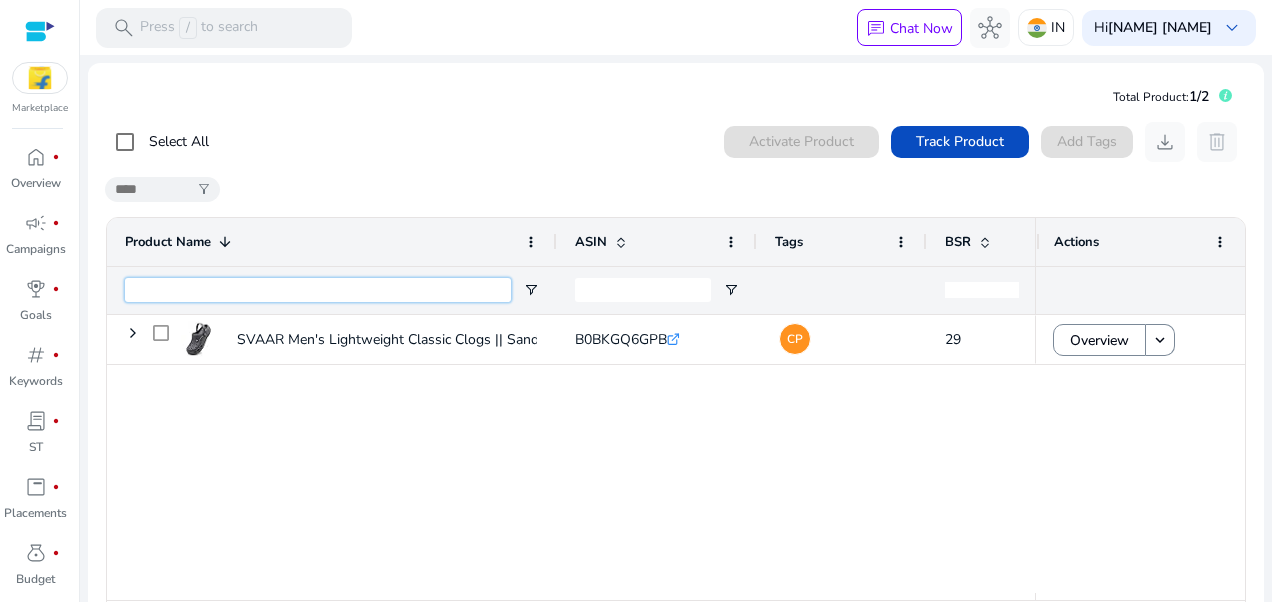 type 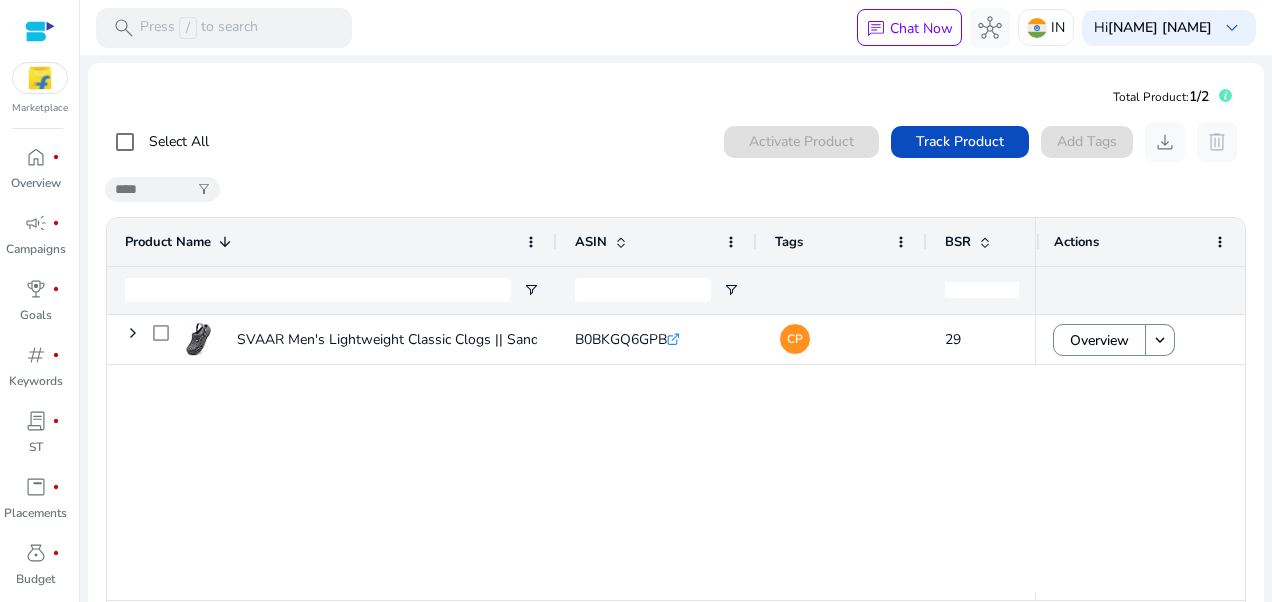 drag, startPoint x: 398, startPoint y: 276, endPoint x: 311, endPoint y: 178, distance: 131.04579 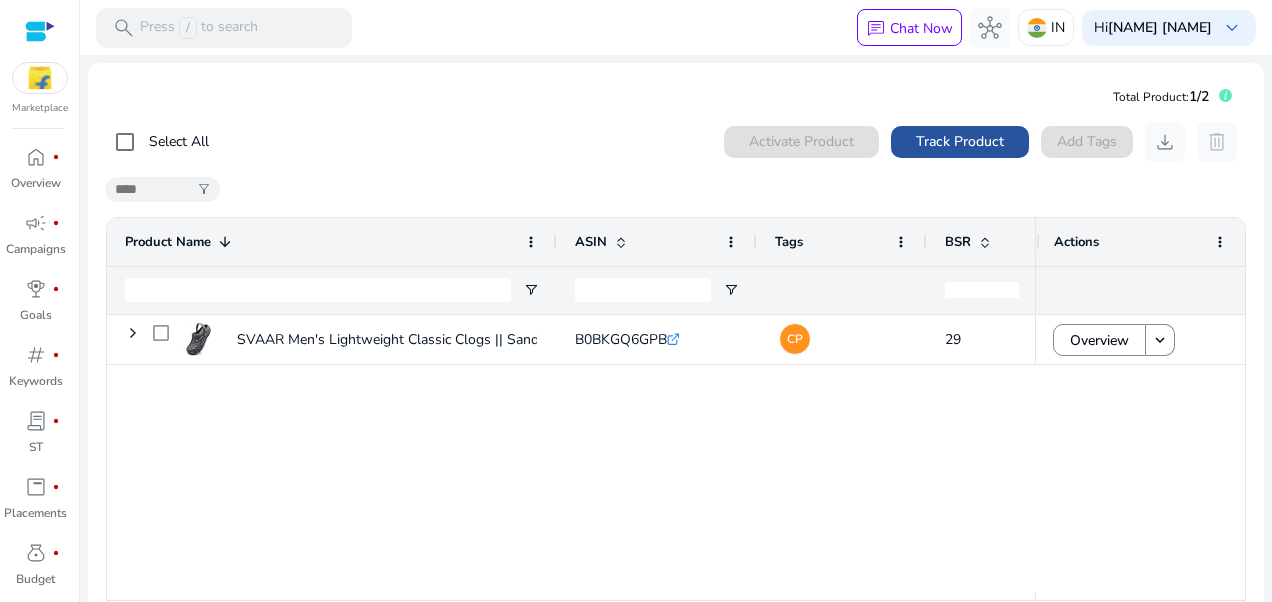 click 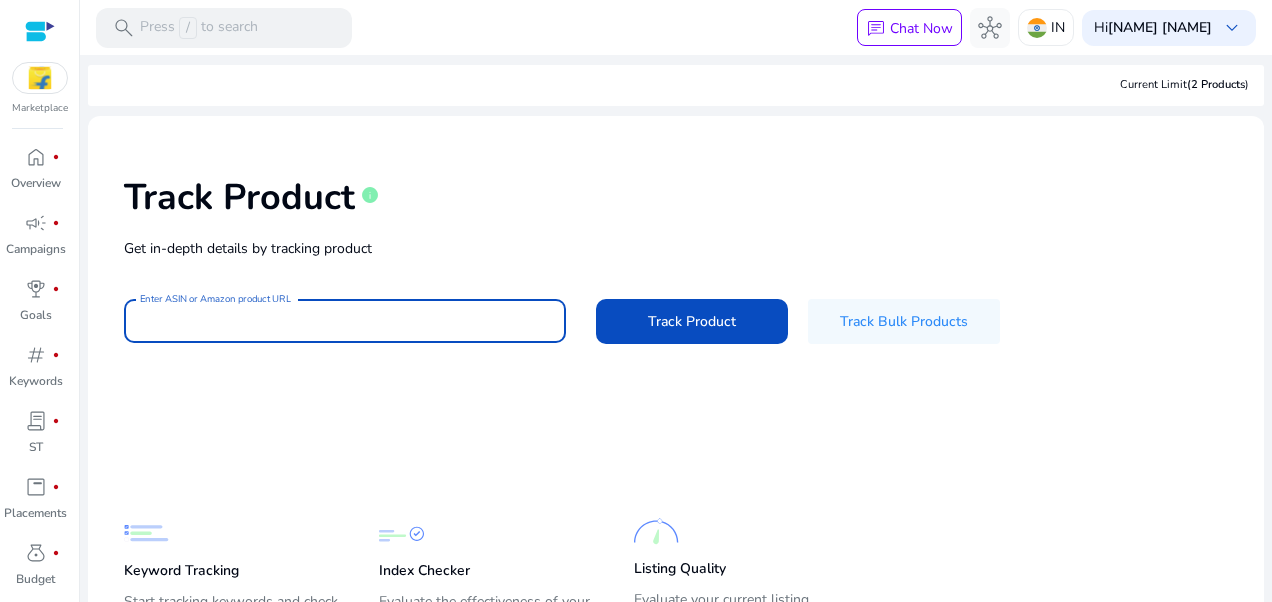 click on "Enter ASIN or Amazon product URL" at bounding box center (345, 321) 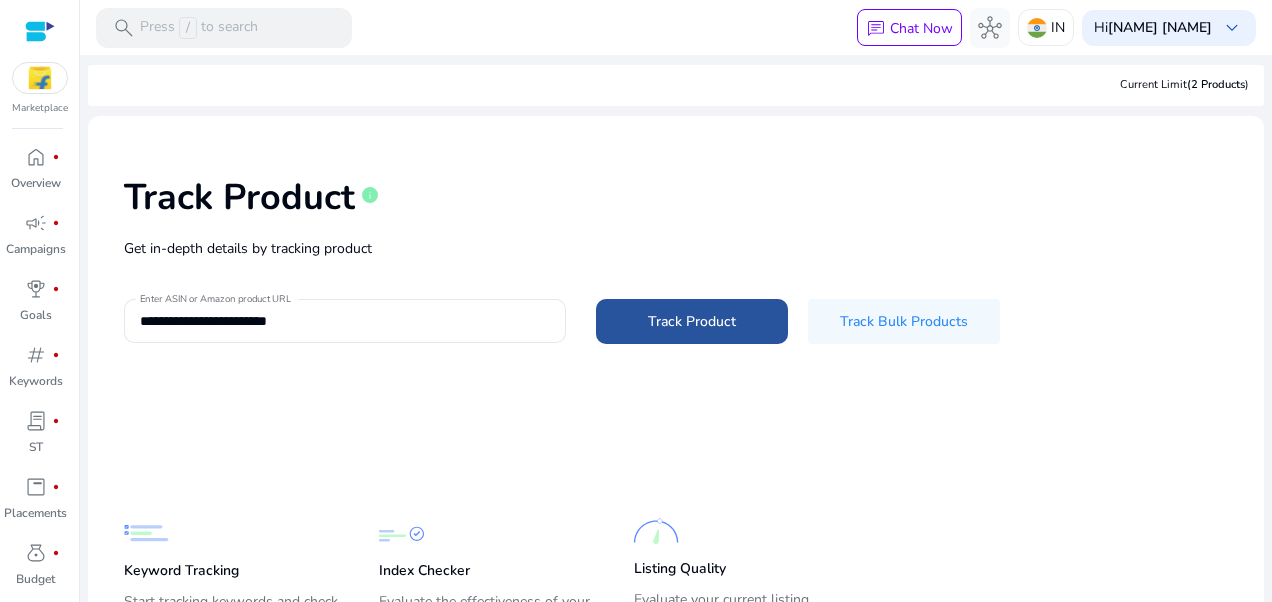 click on "Track Product" 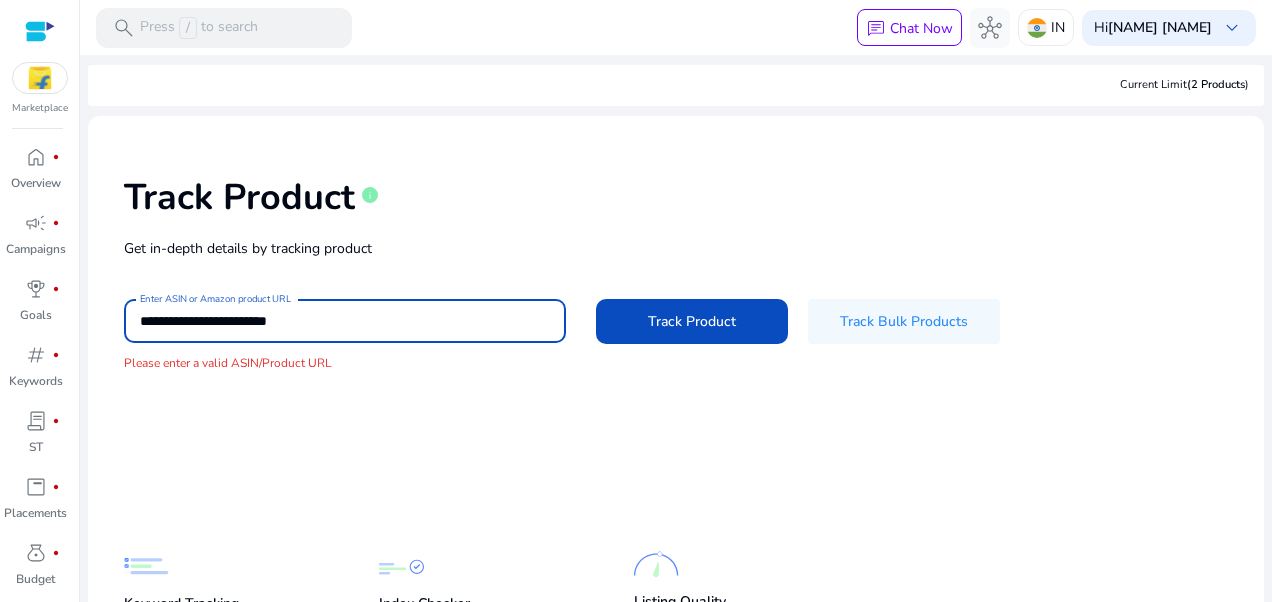 click on "**********" at bounding box center [345, 321] 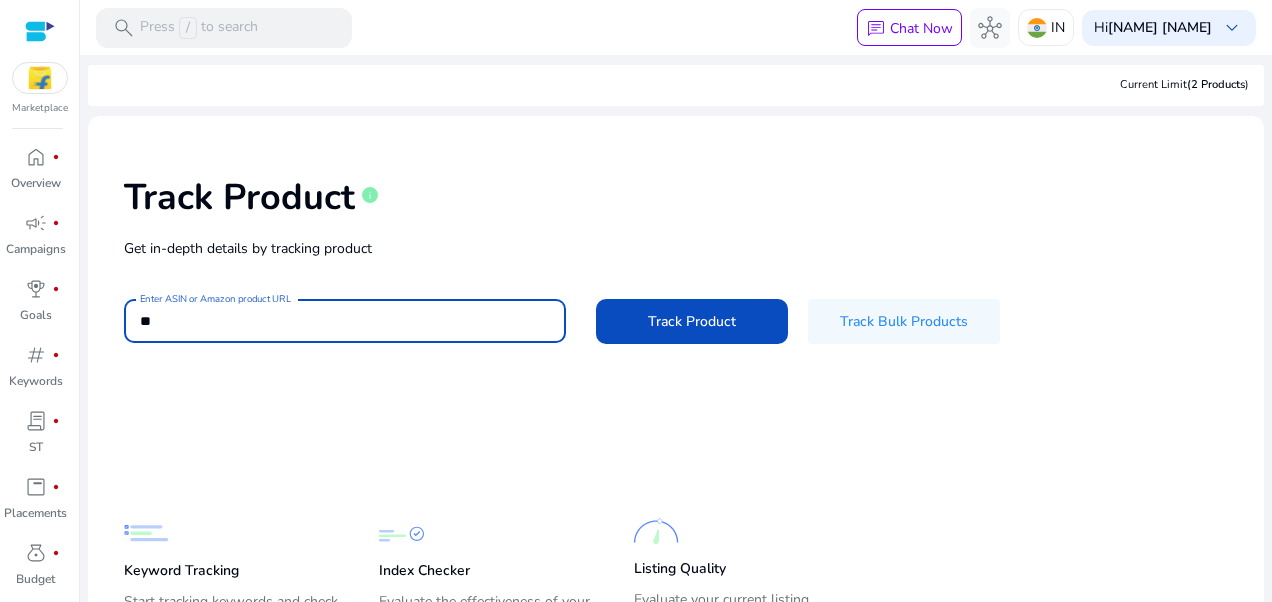 type on "*" 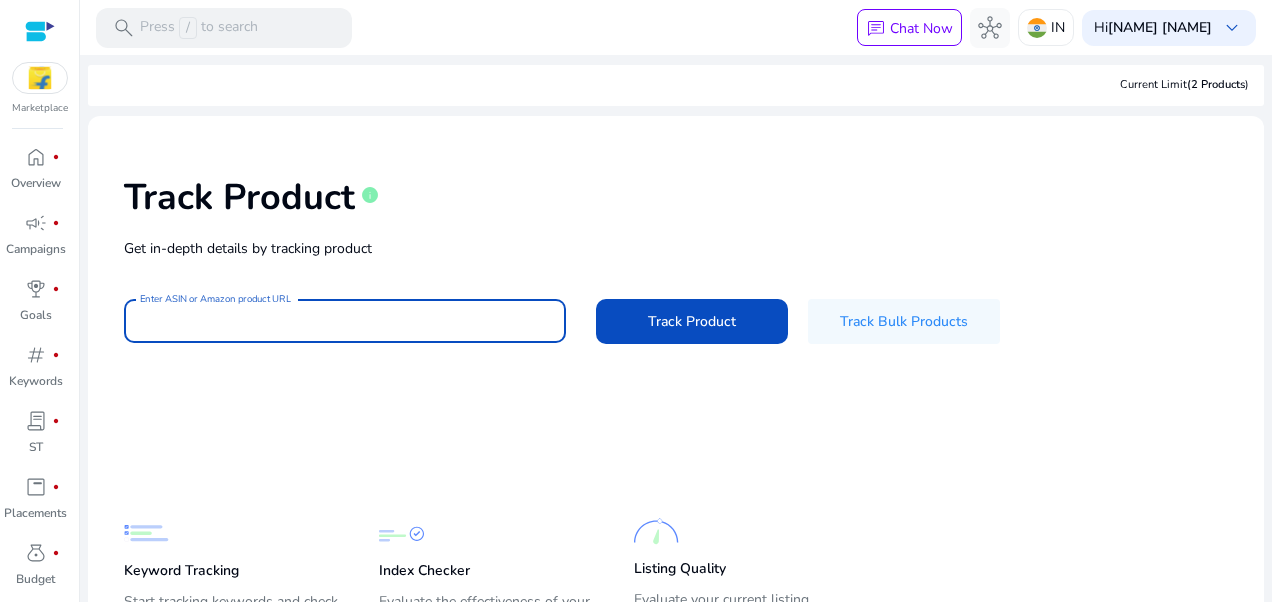 type on "*" 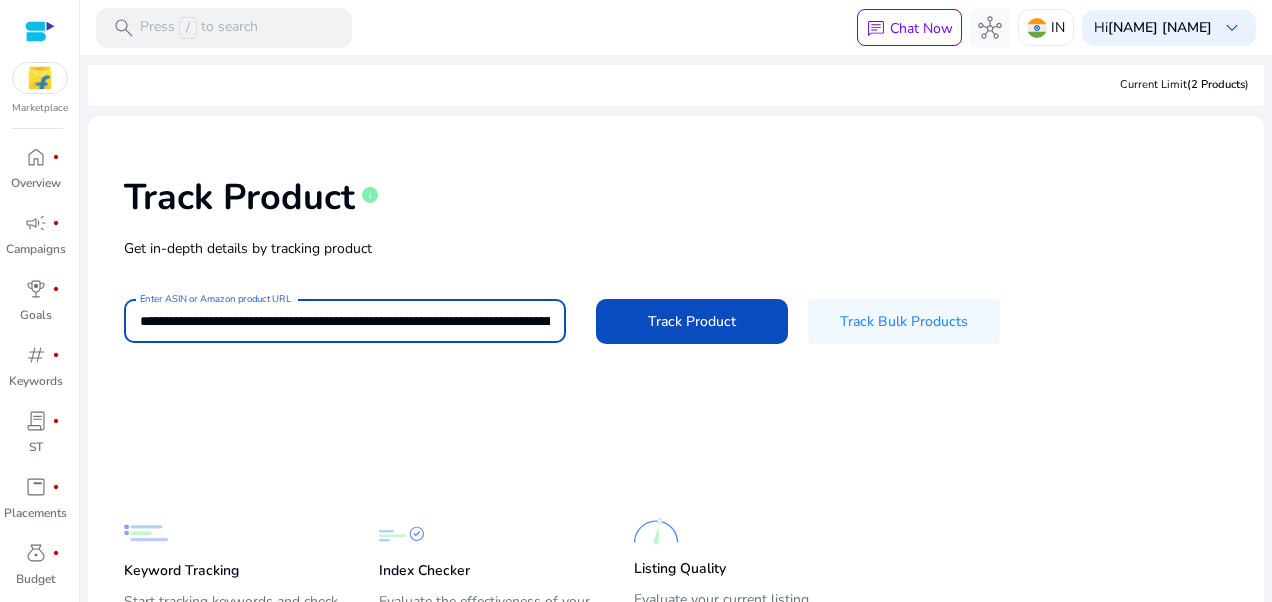 scroll, scrollTop: 0, scrollLeft: 4671, axis: horizontal 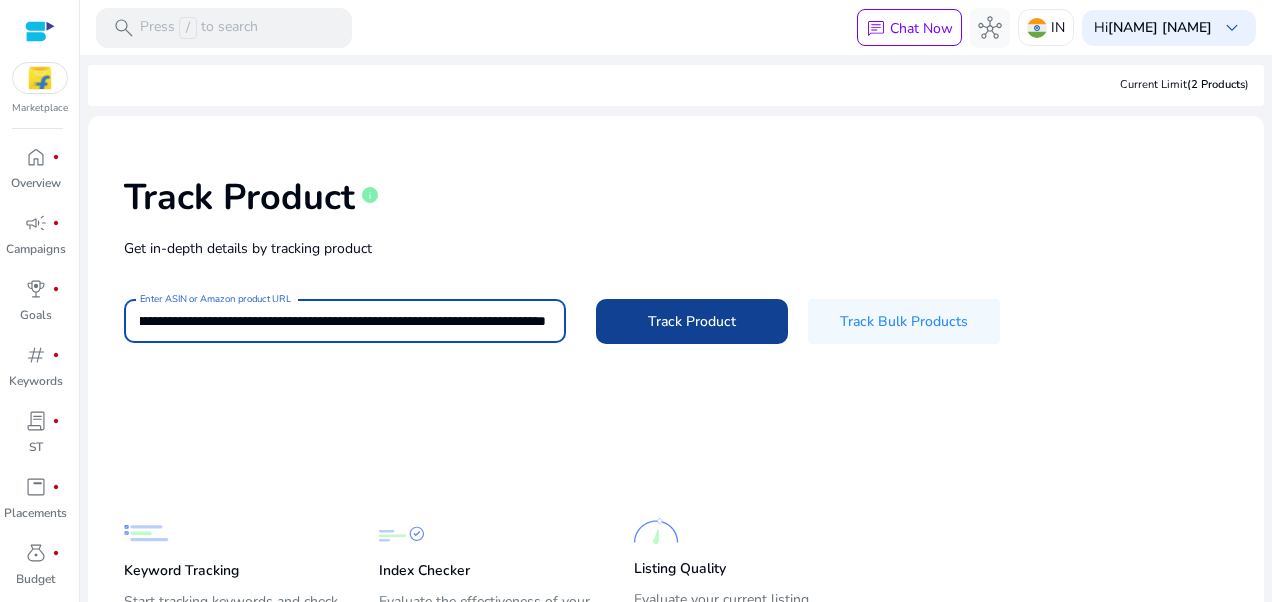 type on "**********" 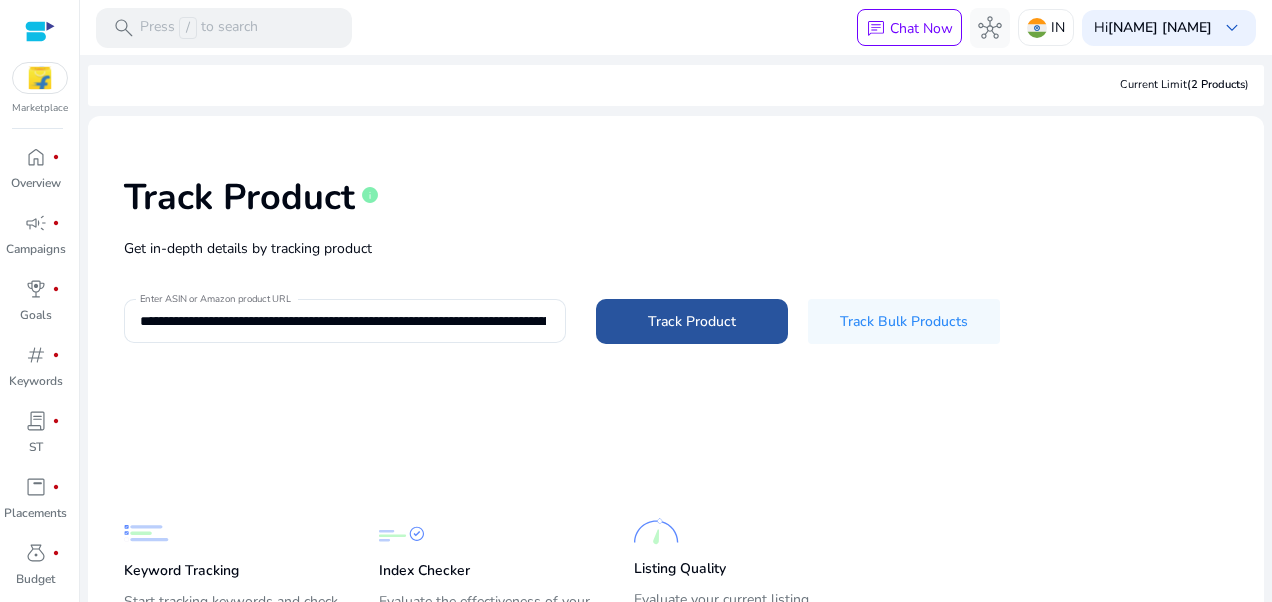 click 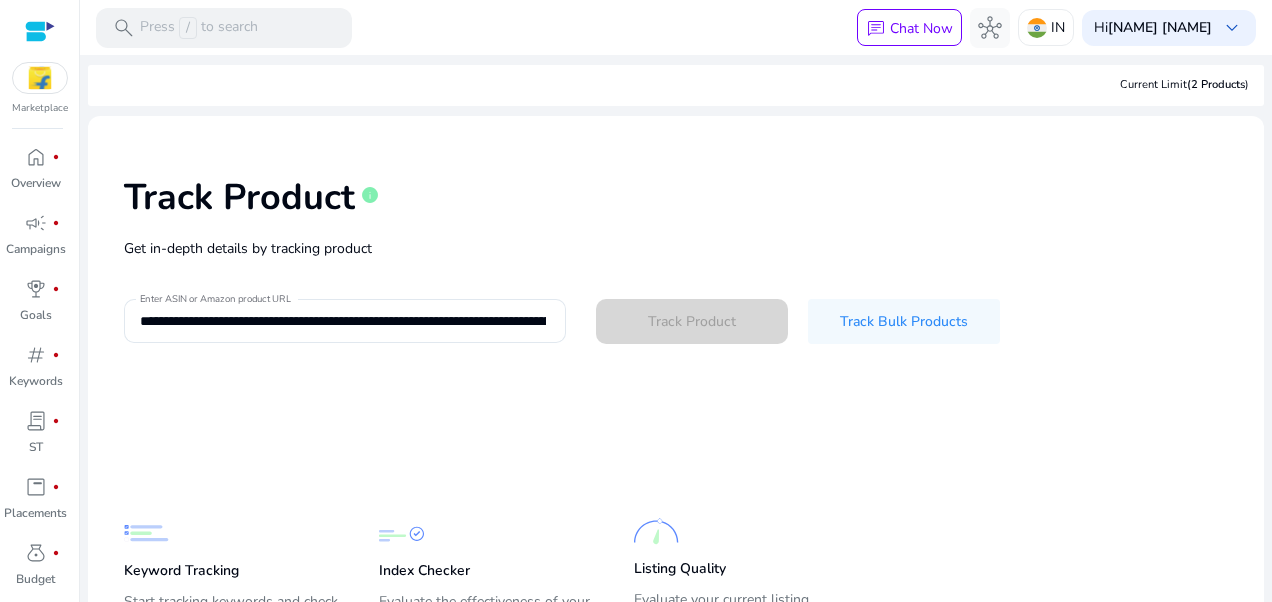 type 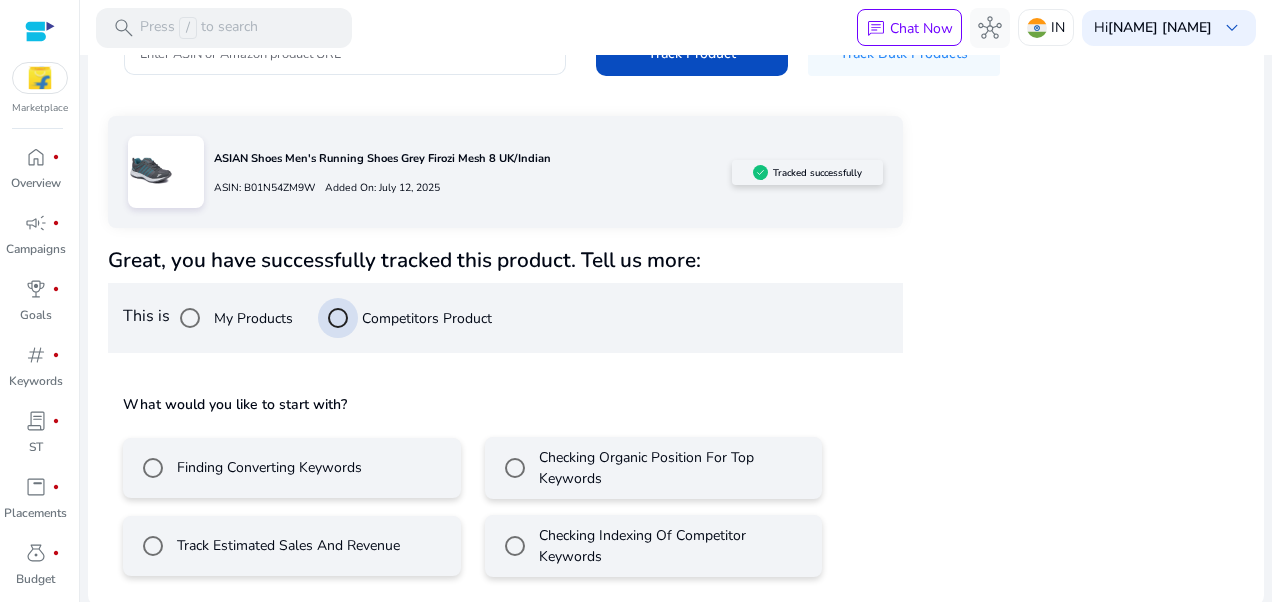 scroll, scrollTop: 272, scrollLeft: 0, axis: vertical 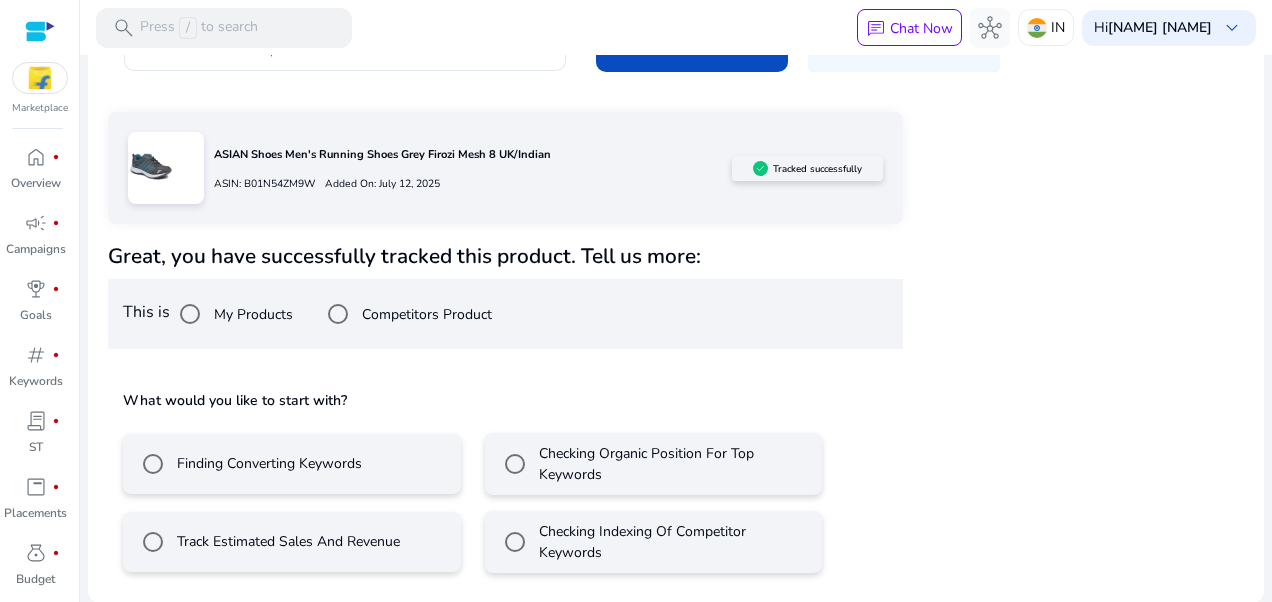 click on "Track Estimated Sales And Revenue" at bounding box center [292, 542] 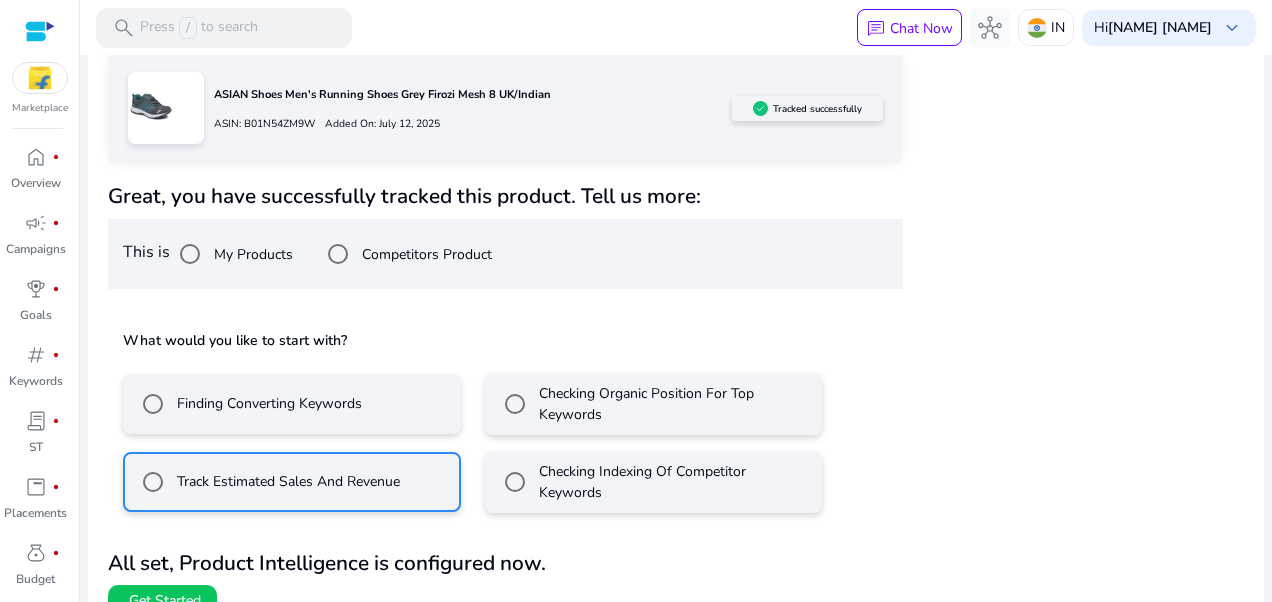 scroll, scrollTop: 361, scrollLeft: 0, axis: vertical 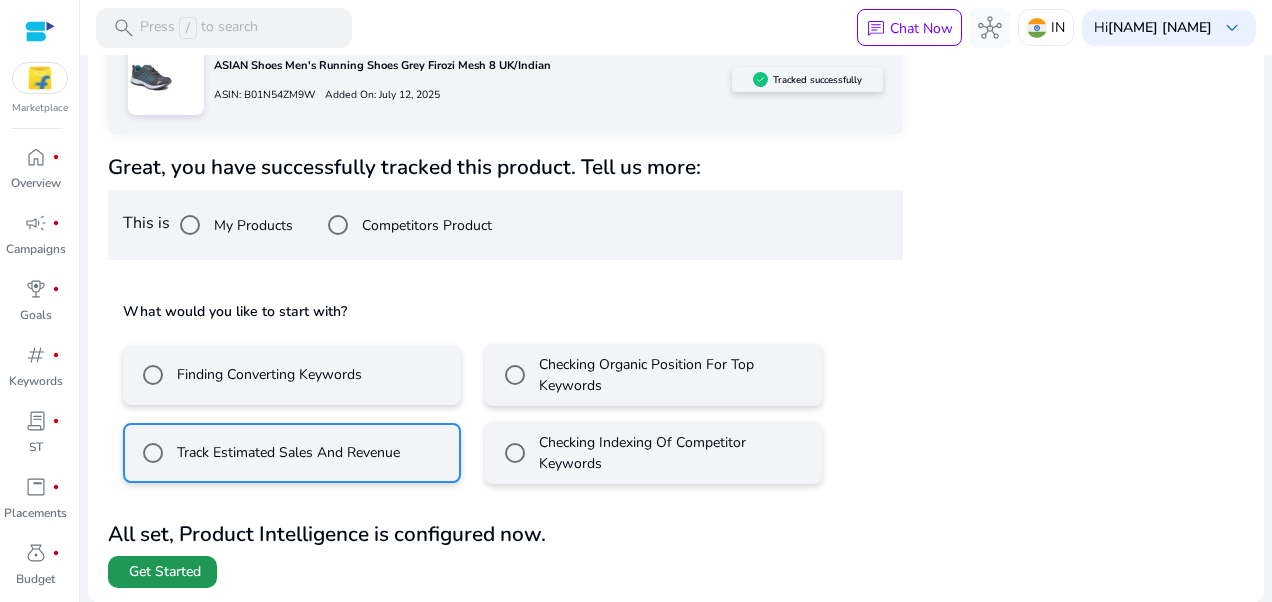 click on "Get Started" at bounding box center [165, 572] 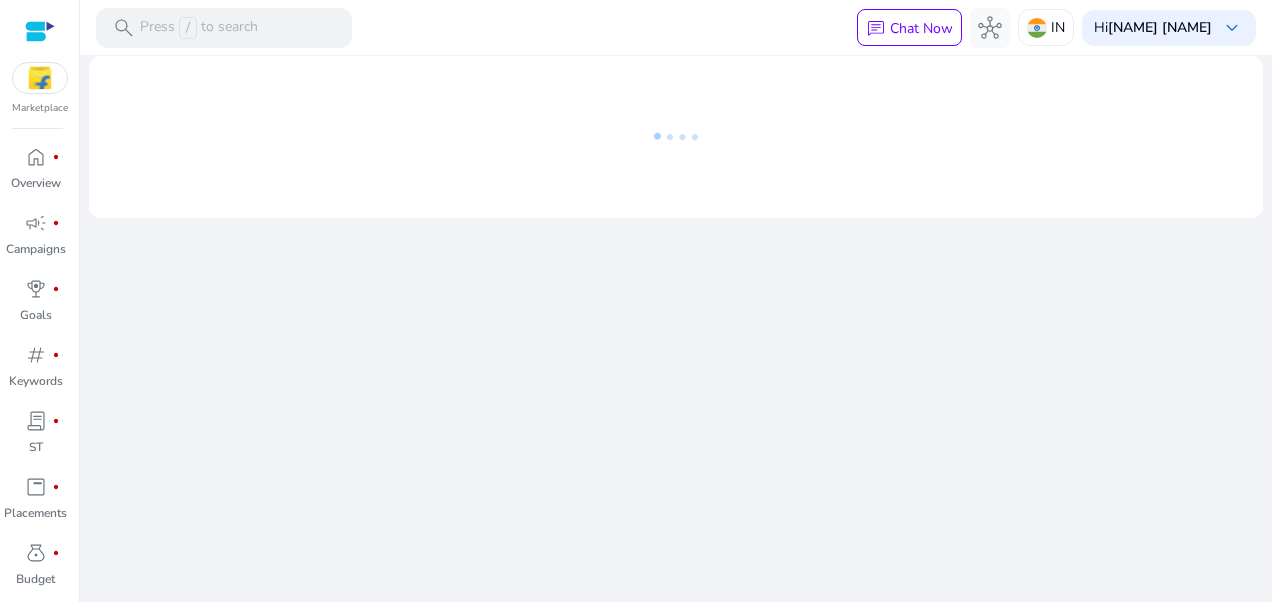 scroll, scrollTop: 0, scrollLeft: 0, axis: both 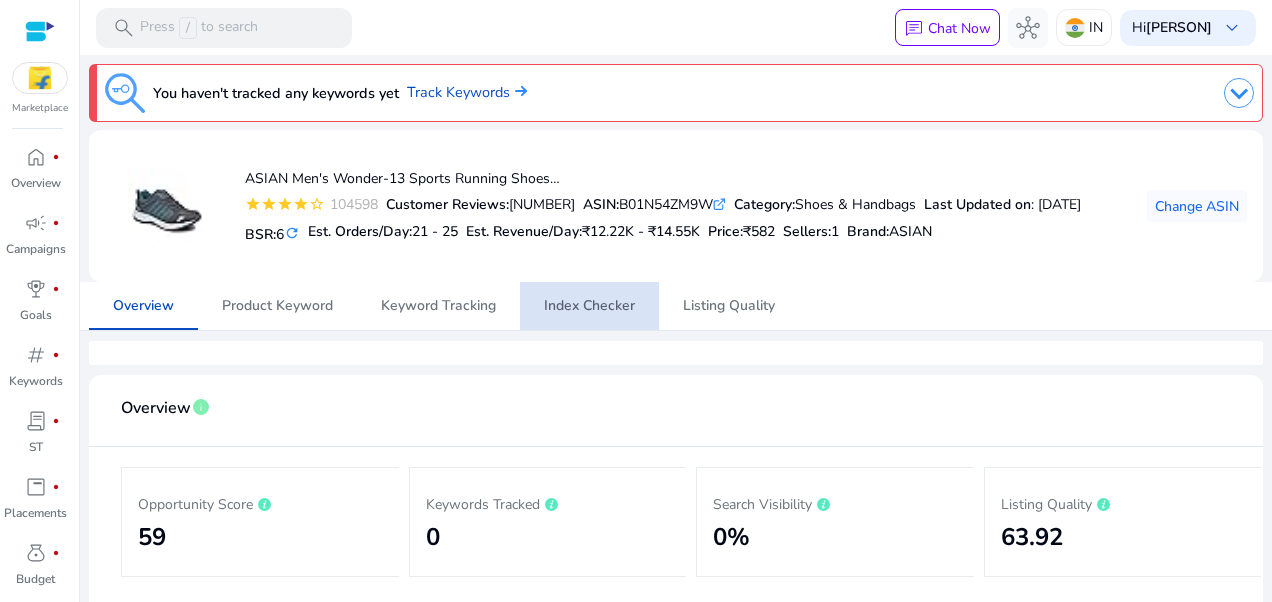 click on "Index Checker" at bounding box center (589, 306) 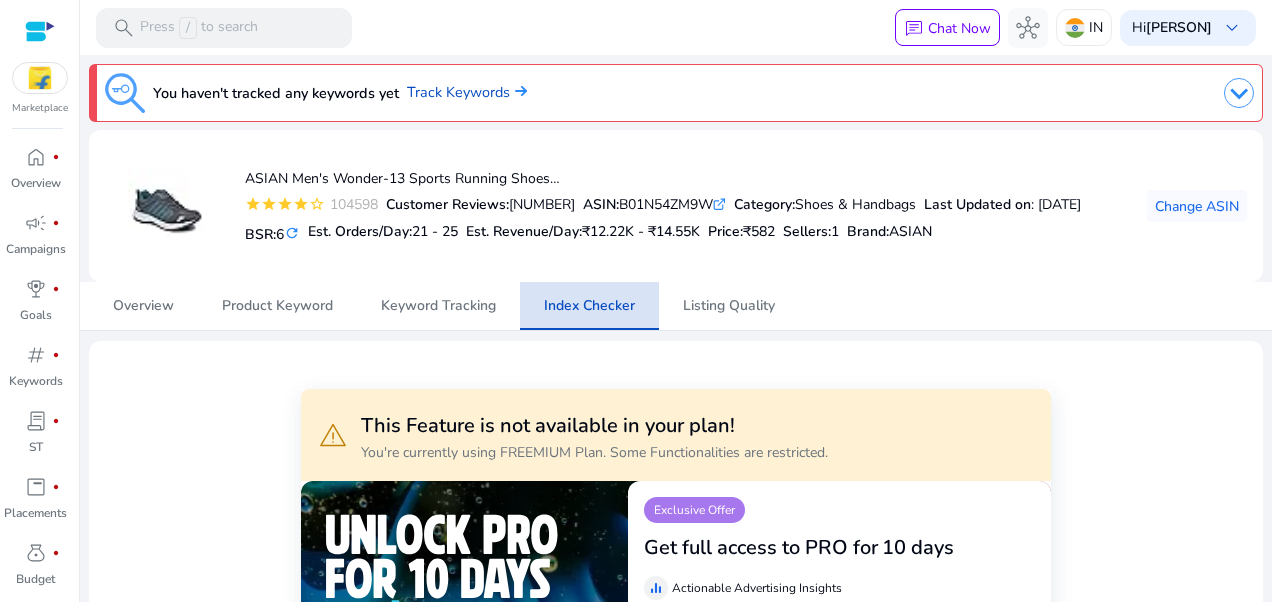 click on "Index Checker" at bounding box center (589, 306) 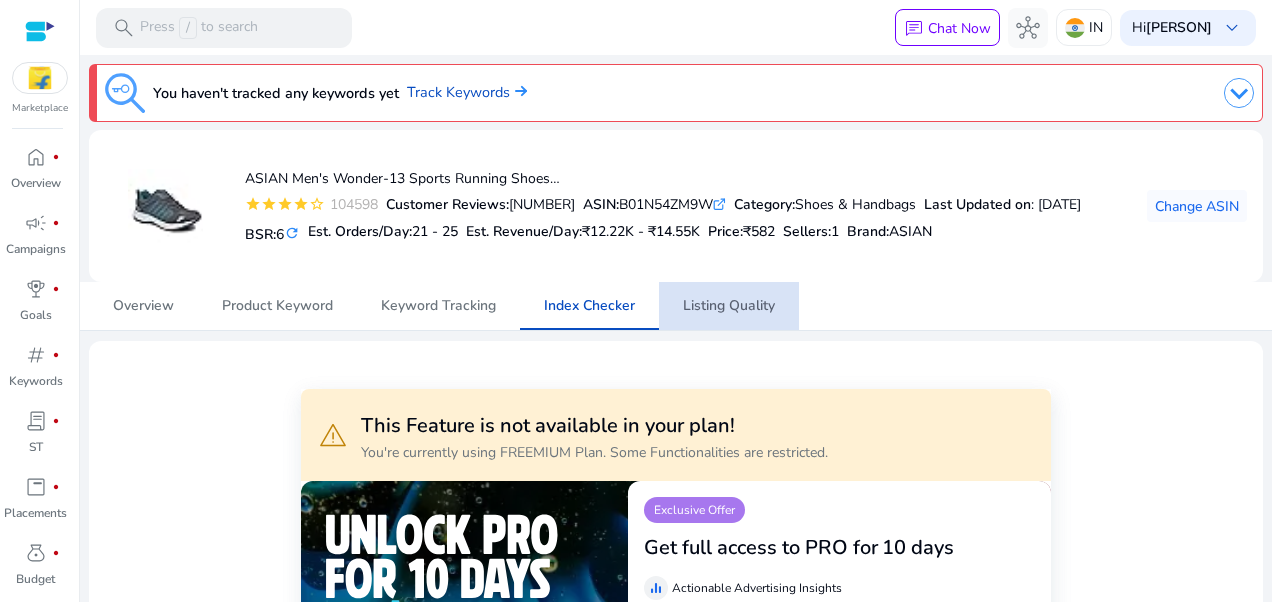 click on "Listing Quality" at bounding box center (729, 306) 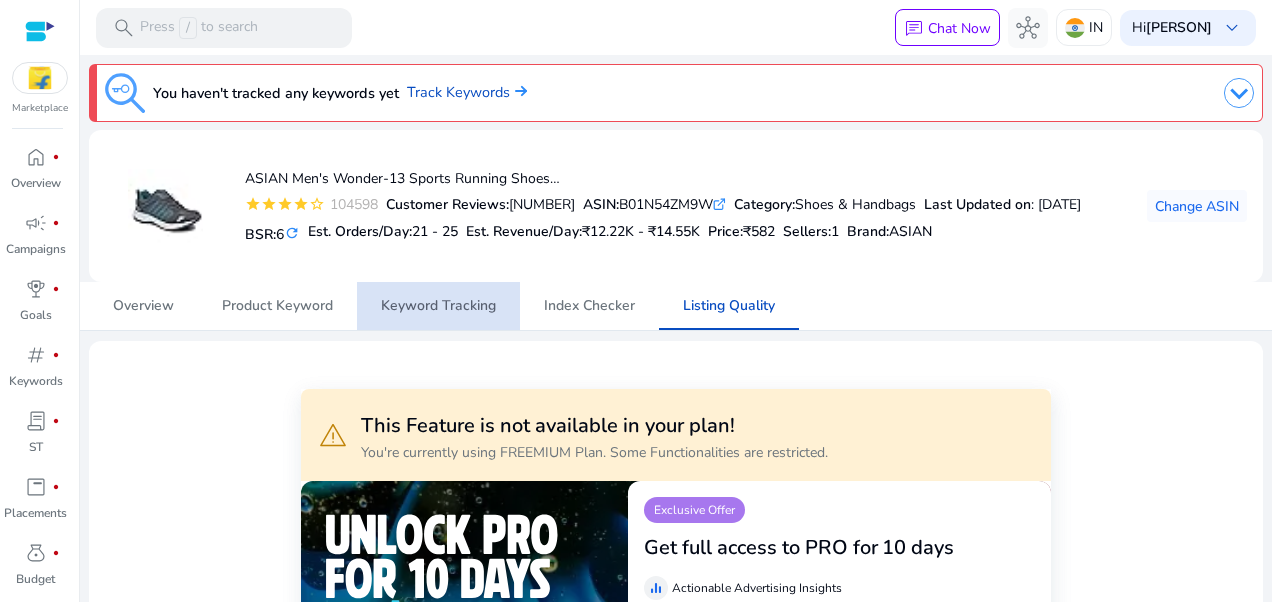 click on "Keyword Tracking" at bounding box center [438, 306] 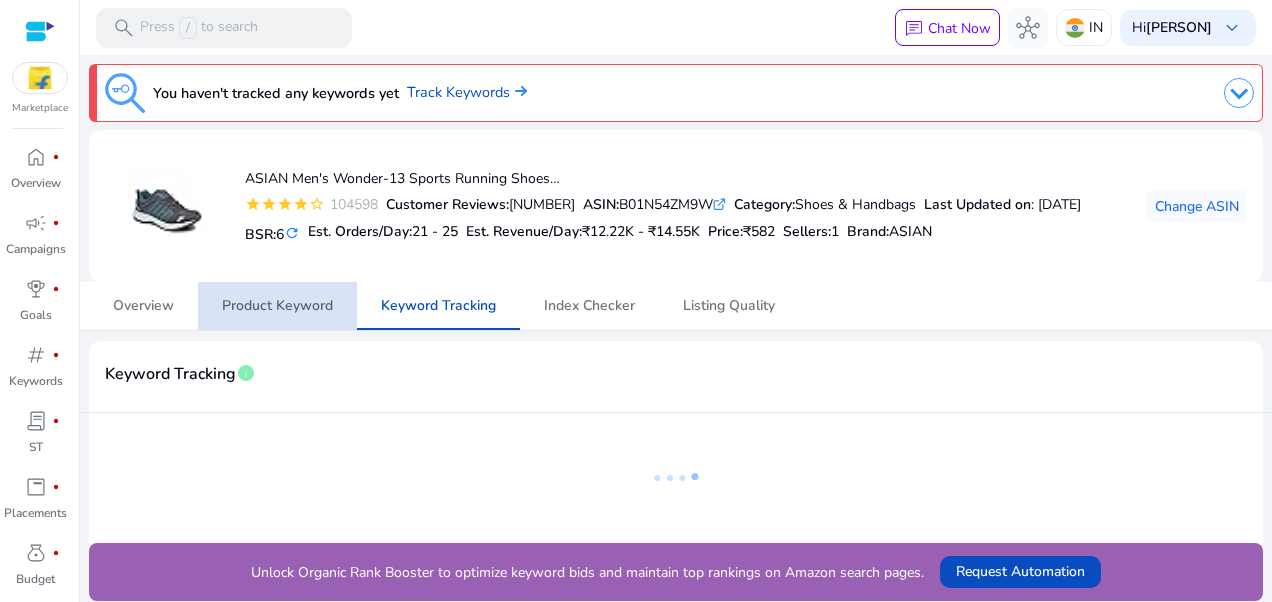 click on "Product Keyword" at bounding box center [277, 306] 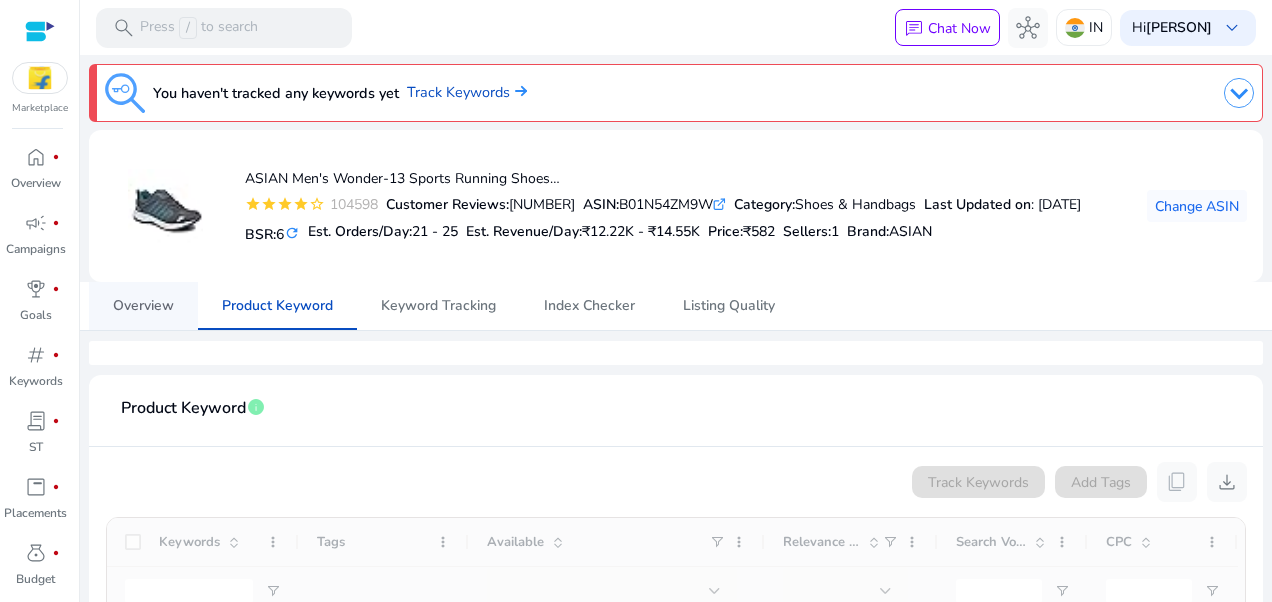 click on "Overview" at bounding box center (143, 306) 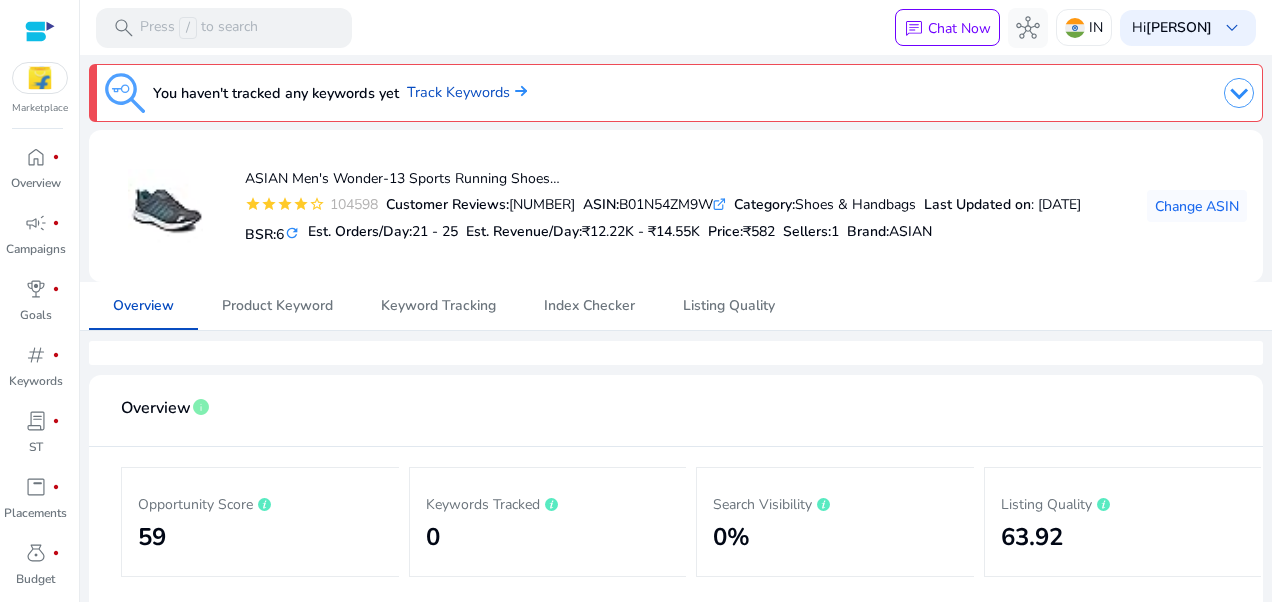 click on "search   Press  /  to search   chat  Chat Now  hub  IN  Hi  Hamza Osmani  keyboard_arrow_down  We are getting things ready for you...  You haven't tracked any keywords yet   Track Keywords   ASIAN Men's Wonder-13 Sports Running Shoes…  star star star star star_border  104598  Customer Reviews:  19825  ASIN:  B01N54ZM9W  .st0{fill:#2c8af8} Category:  Shoes & Handbags  Last Updated on : Jul 12, 2025   BSR:  6 refresh  Est. Orders/Day:  21 - 25  Est. Revenue/Day:  ₹12.22K - ₹14.55K  Price:  ₹582  Sellers:  1 Brand :  ASIAN  Change ASIN   Overview   Product Keyword   Keyword Tracking   Index Checker   Listing Quality  Overview  info   Opportunity Score
59  Keywords Tracked
0  Search Visibility
0%  Listing Quality
63.92 Search Visibility  info  If you don't see any data or graph, it means that the keywords aren't indexed or are indexed but ranked >336 for this period.  warning   Track Keywords   content_copy" 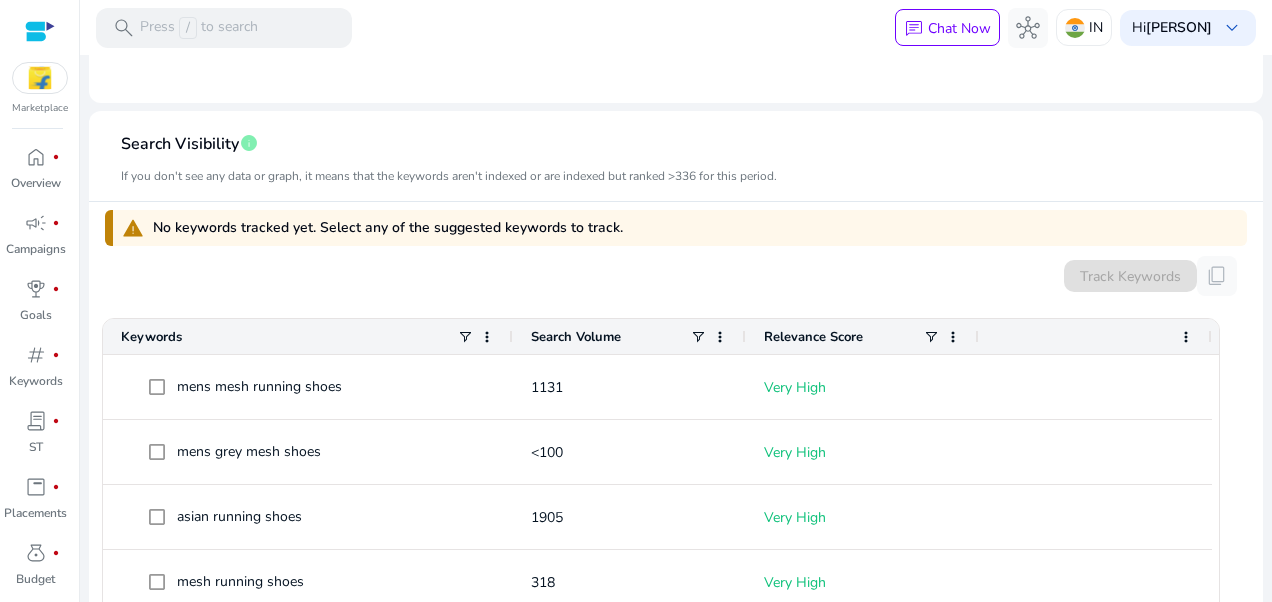 scroll, scrollTop: 1053, scrollLeft: 0, axis: vertical 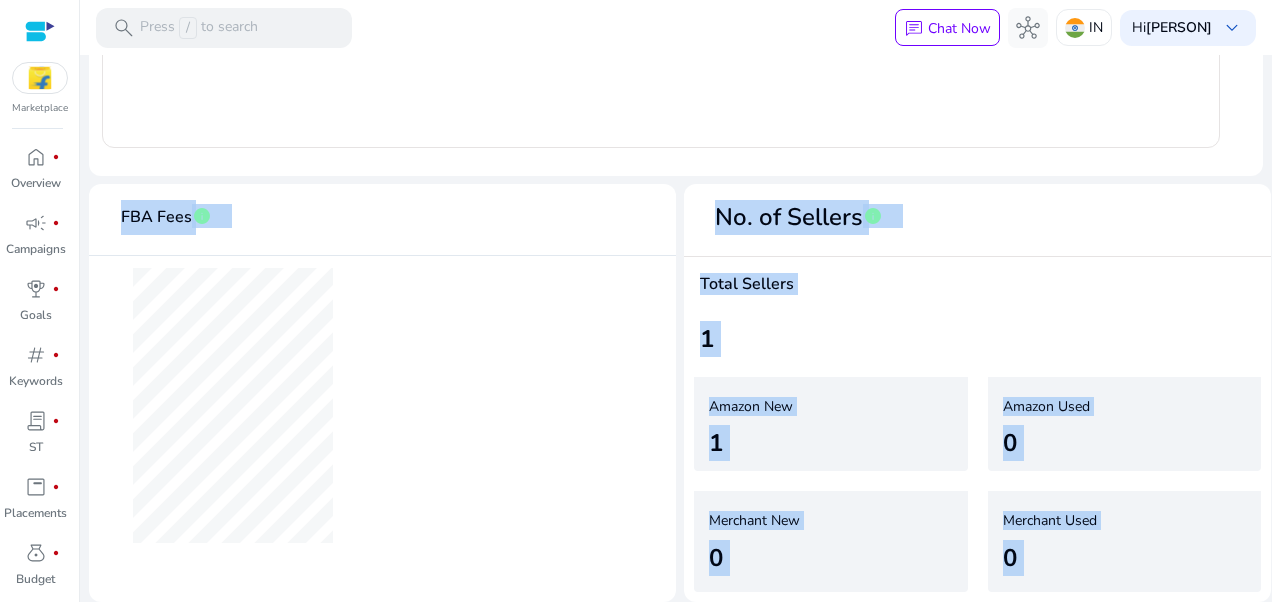 drag, startPoint x: 1262, startPoint y: 72, endPoint x: 1271, endPoint y: 82, distance: 13.453624 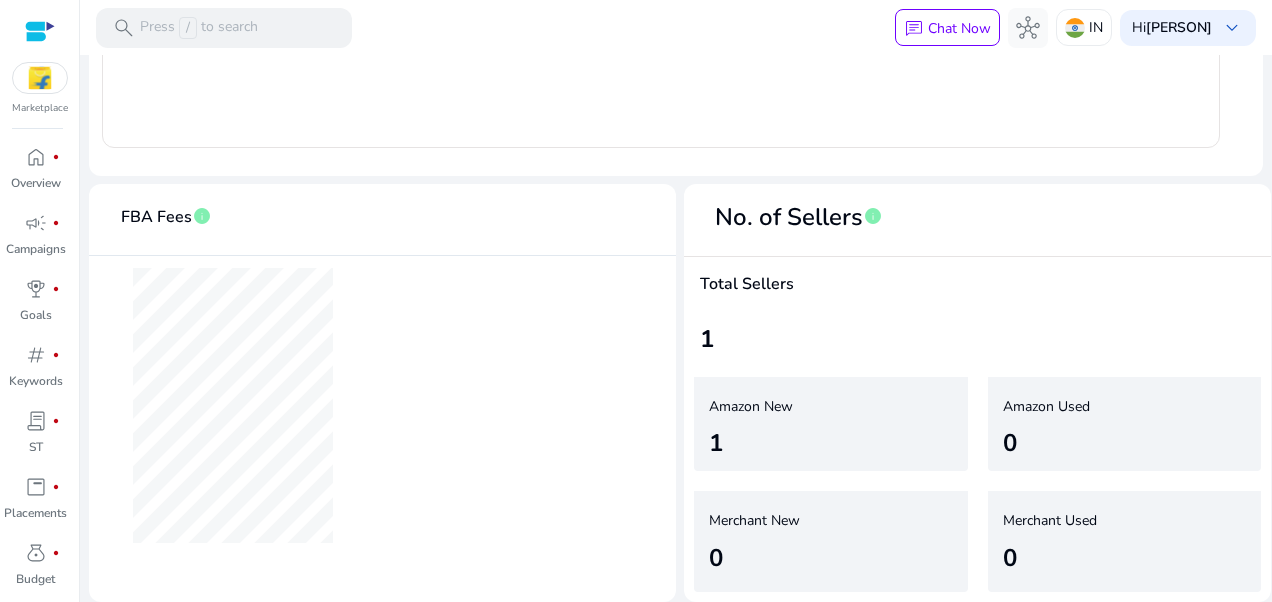 scroll, scrollTop: 645, scrollLeft: 0, axis: vertical 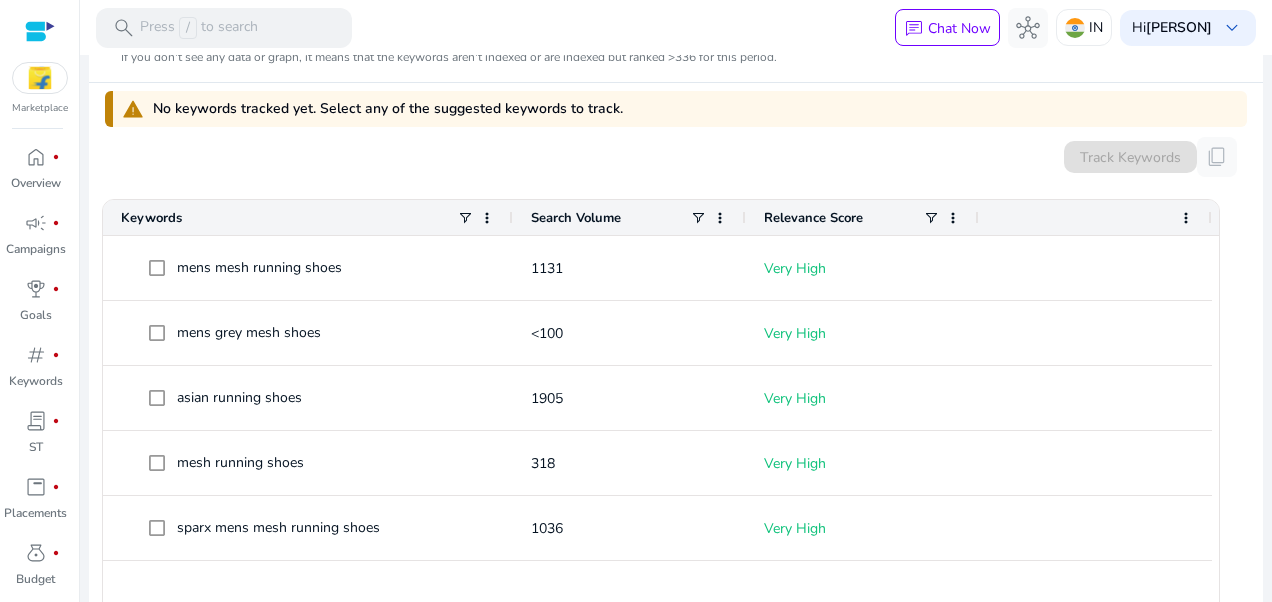 click on "search   Press  /  to search   chat  Chat Now  hub  IN  Hi  Hamza Osmani  keyboard_arrow_down  We are getting things ready for you...  You haven't tracked any keywords yet   Track Keywords   ASIAN Men's Wonder-13 Sports Running Shoes…  star star star star star_border  104598  Customer Reviews:  19825  ASIN:  B01N54ZM9W  .st0{fill:#2c8af8} Category:  Shoes & Handbags  Last Updated on : Jul 12, 2025   BSR:  6 refresh  Est. Orders/Day:  21 - 25  Est. Revenue/Day:  ₹12.22K - ₹14.55K  Price:  ₹582  Sellers:  1 Brand :  ASIAN  Change ASIN   Overview   Product Keyword   Keyword Tracking   Index Checker   Listing Quality  Overview  info   Opportunity Score
59  Keywords Tracked
0  Search Visibility
0%  Listing Quality
63.92 Search Visibility  info  If you don't see any data or graph, it means that the keywords aren't indexed or are indexed but ranked >336 for this period.  warning   Track Keywords   content_copy" 